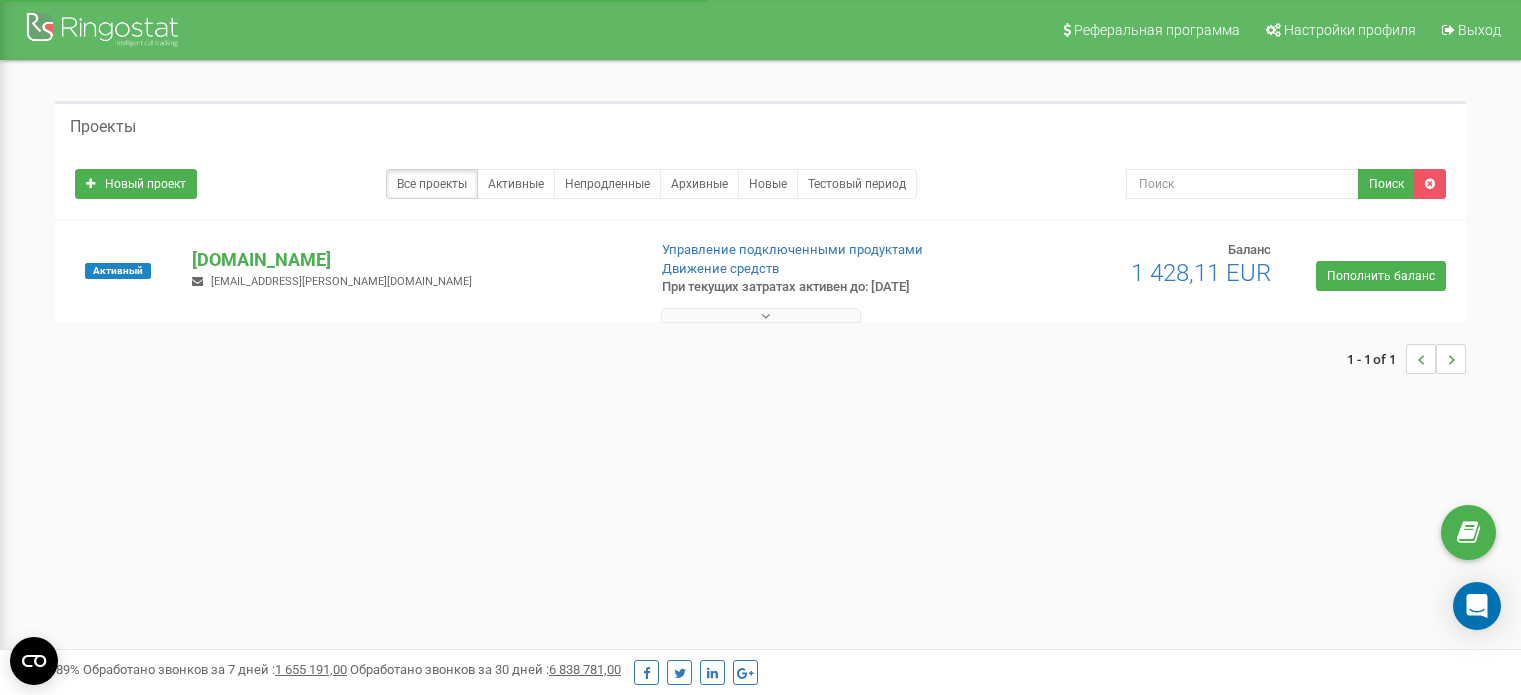 scroll, scrollTop: 0, scrollLeft: 0, axis: both 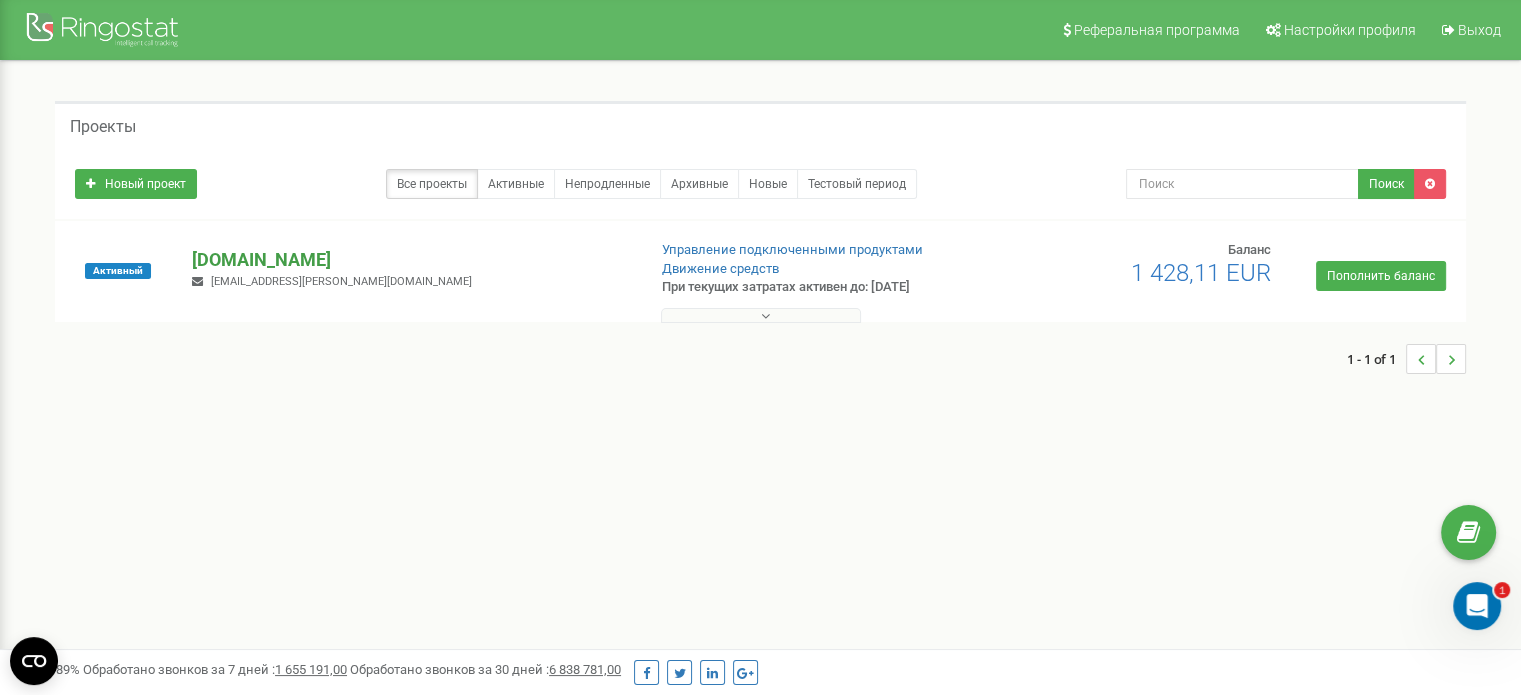 click on "[DOMAIN_NAME]" at bounding box center (410, 260) 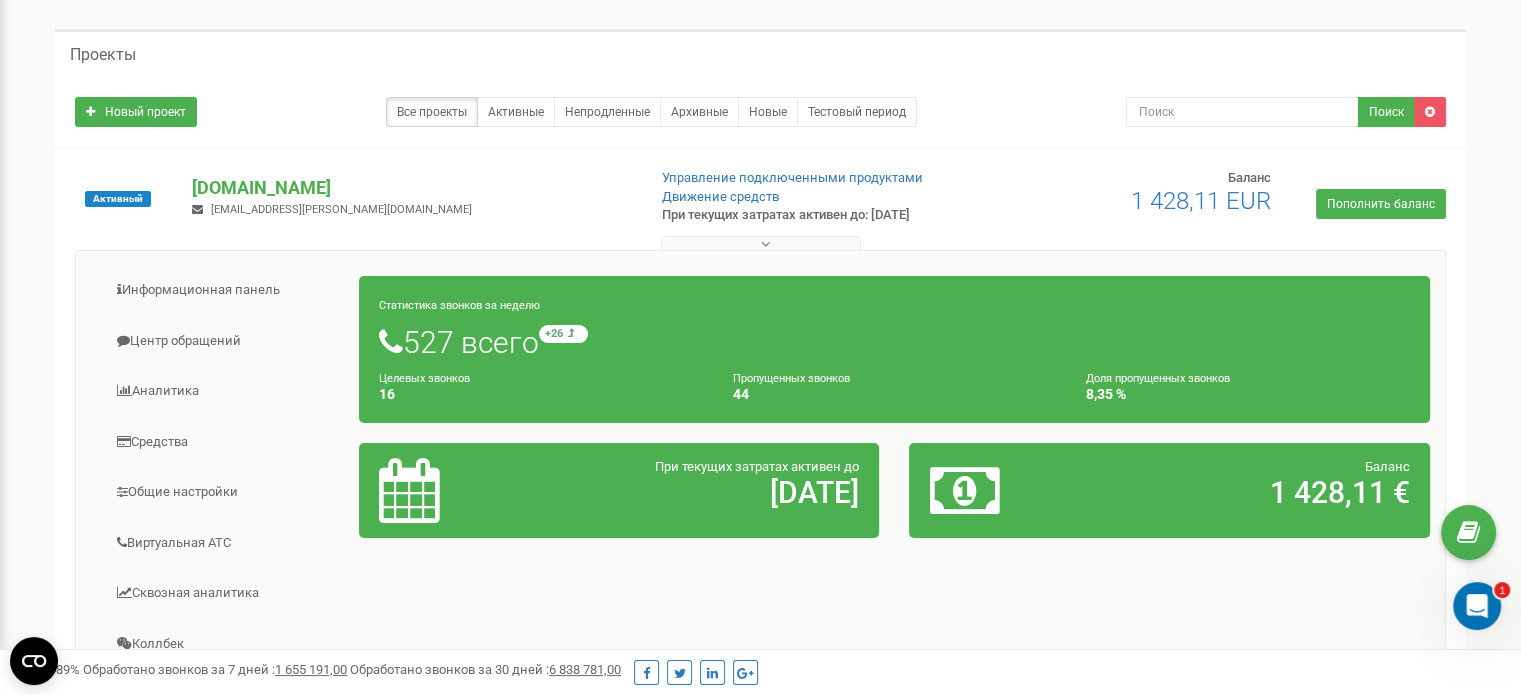 scroll, scrollTop: 200, scrollLeft: 0, axis: vertical 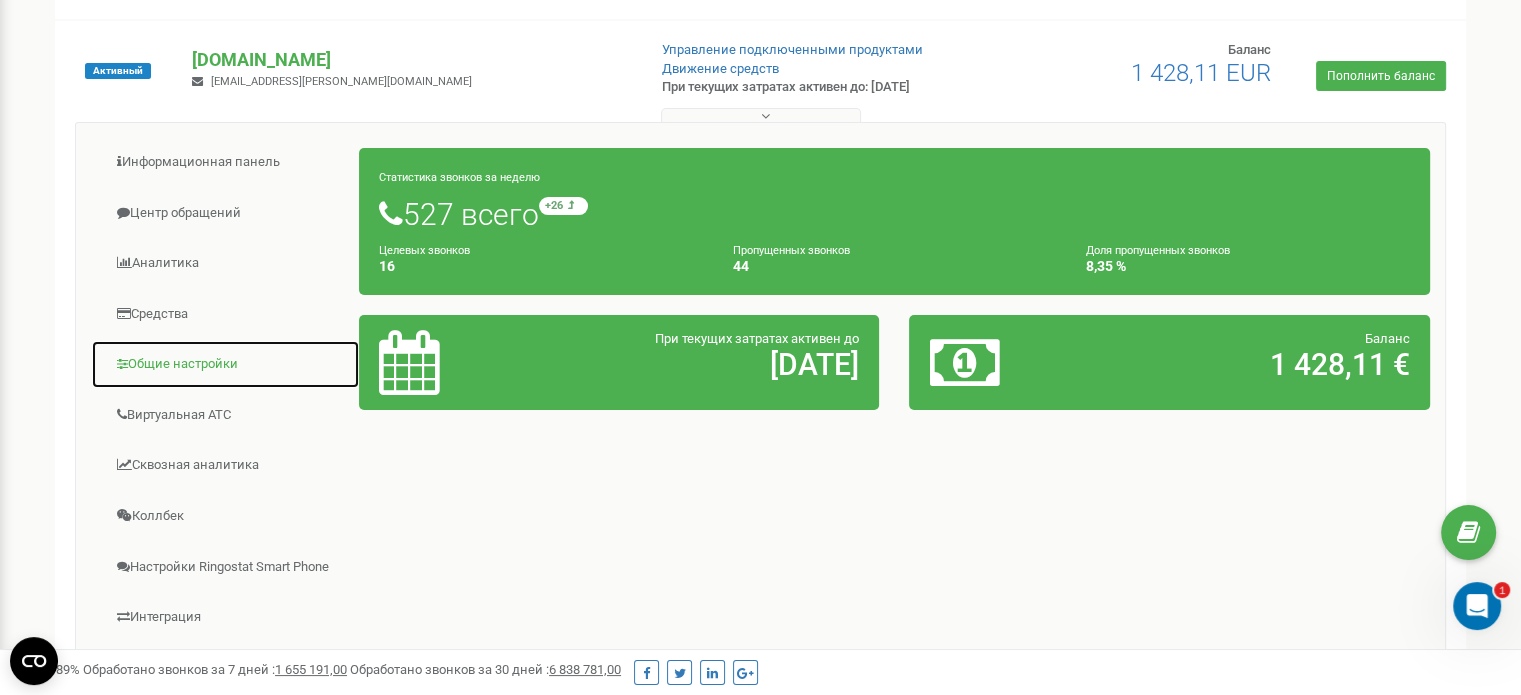 click on "Общие настройки" at bounding box center [225, 364] 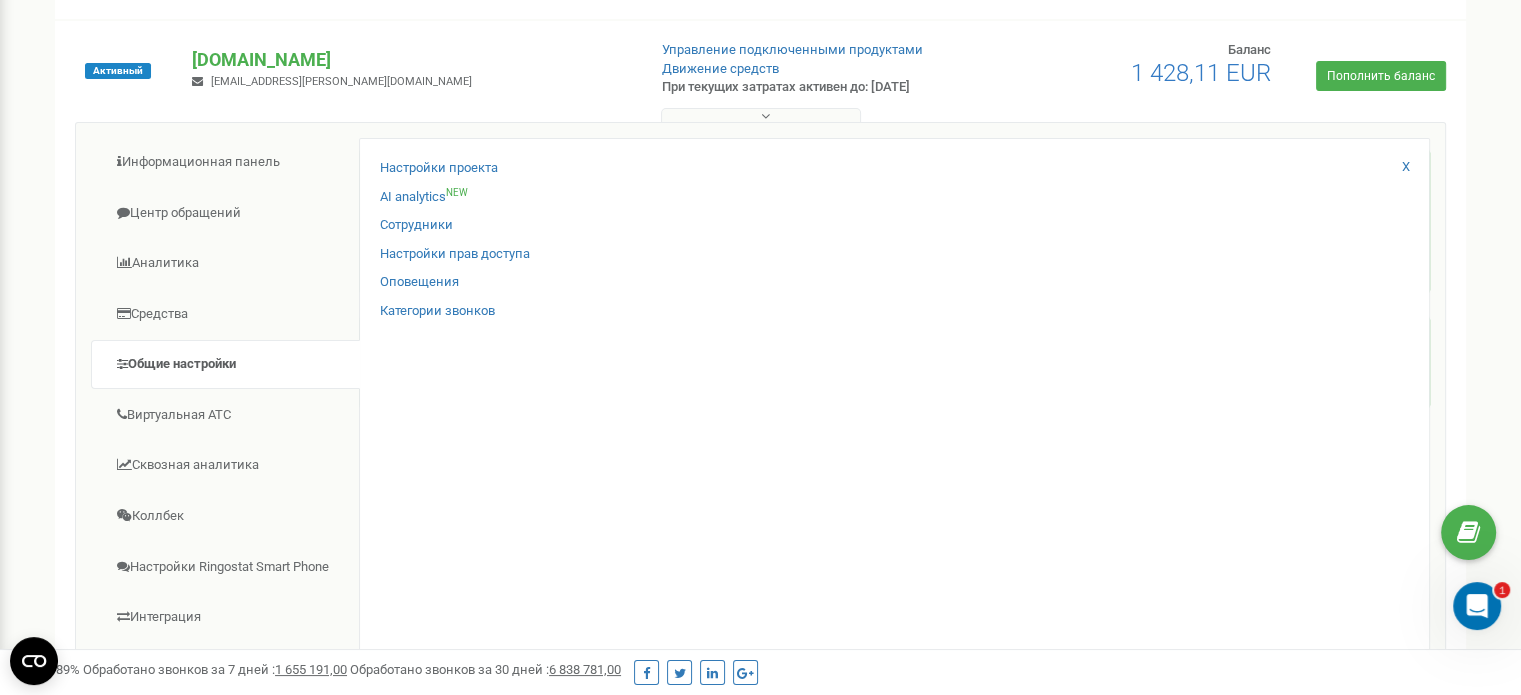 click on "Настройки проекта
AI analytics  NEW
Сотрудники
Настройки прав доступа
X" at bounding box center [894, 452] 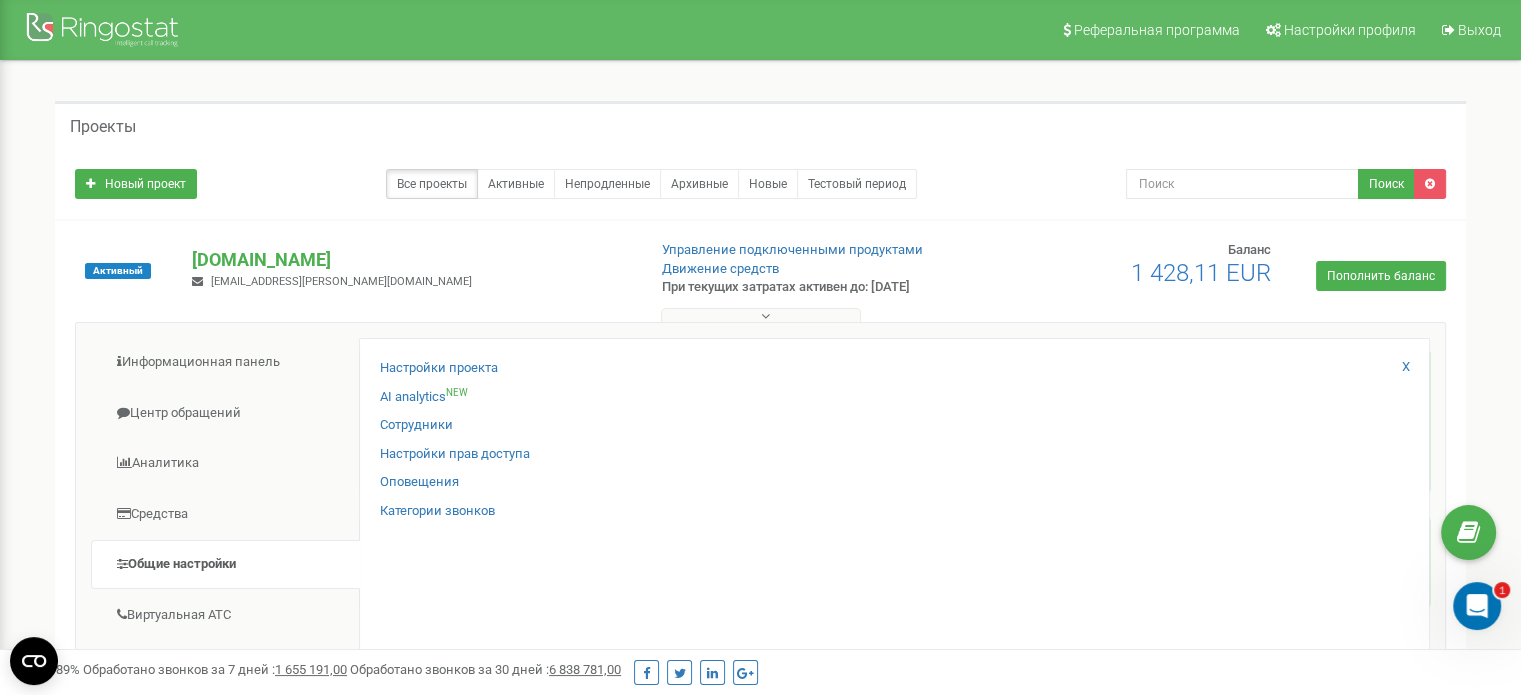 click 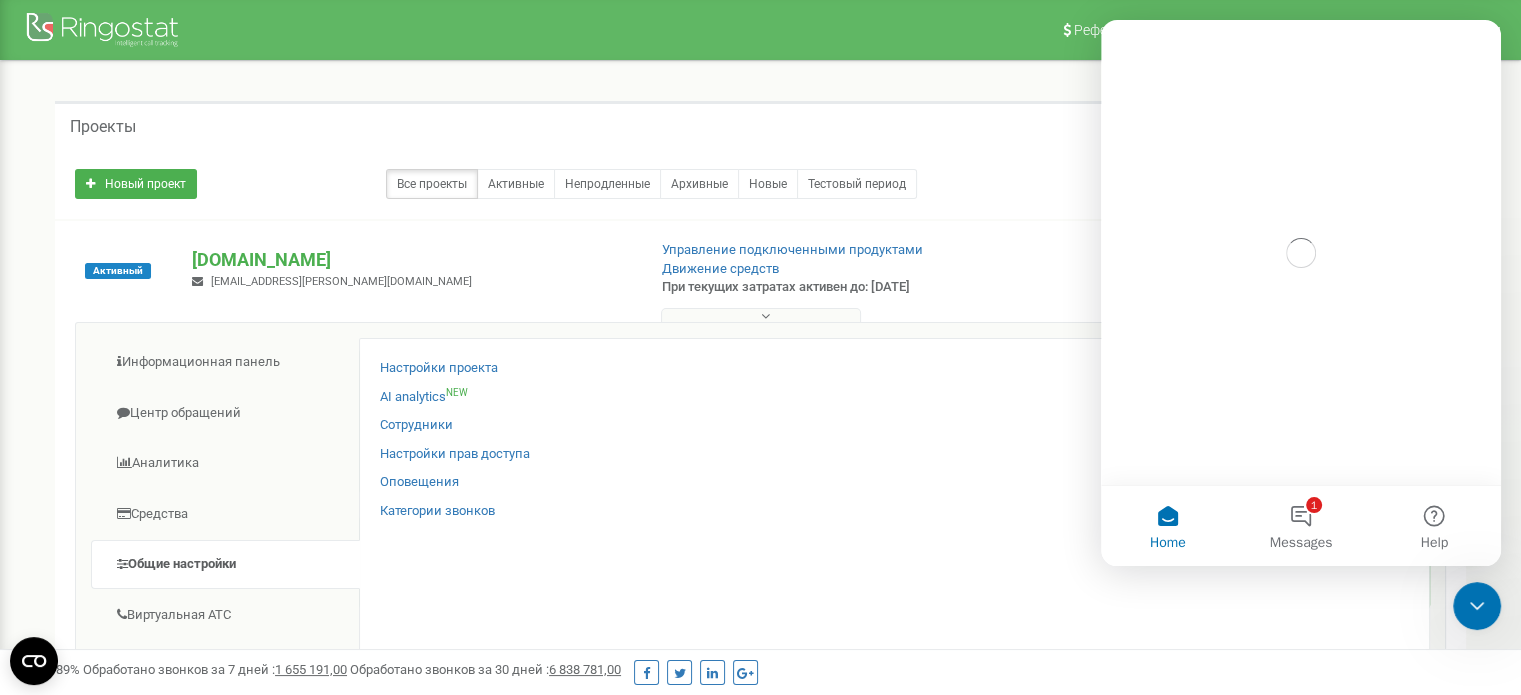 scroll, scrollTop: 0, scrollLeft: 0, axis: both 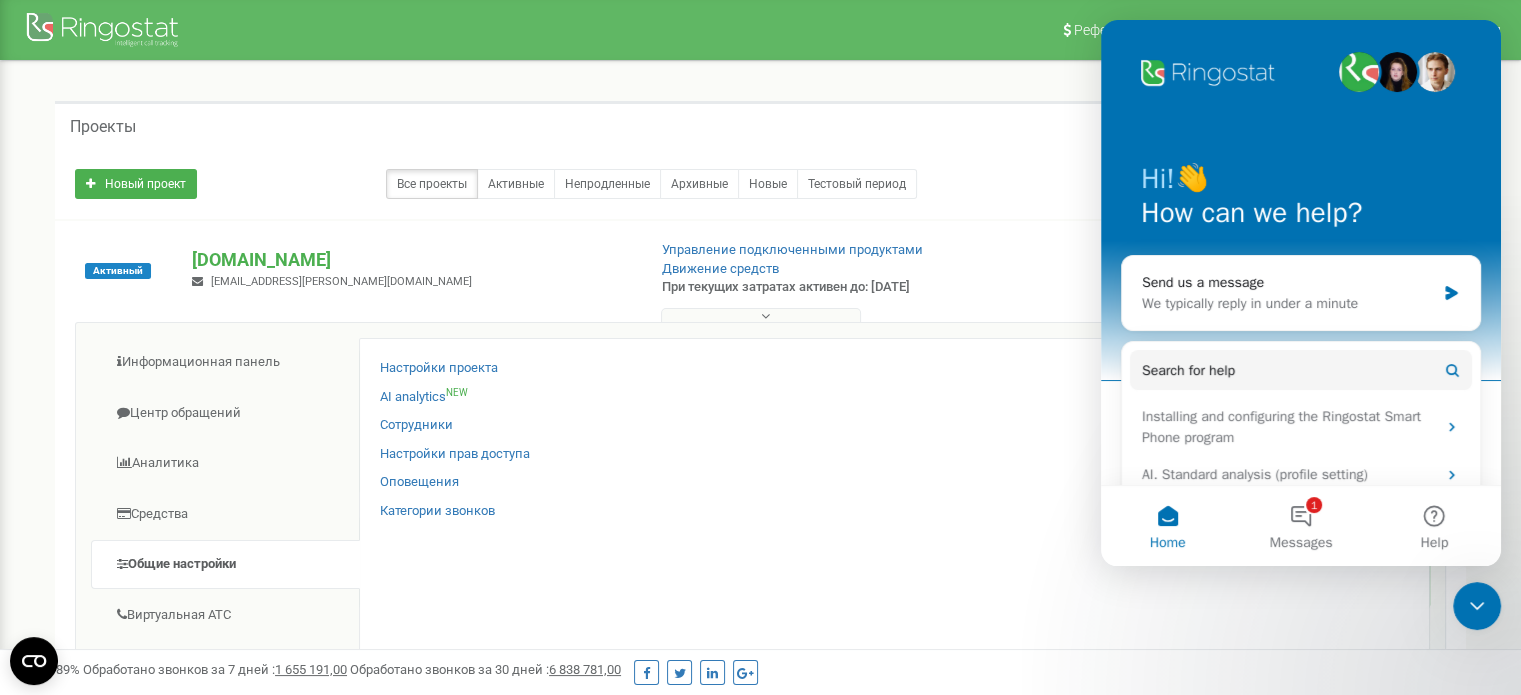 click 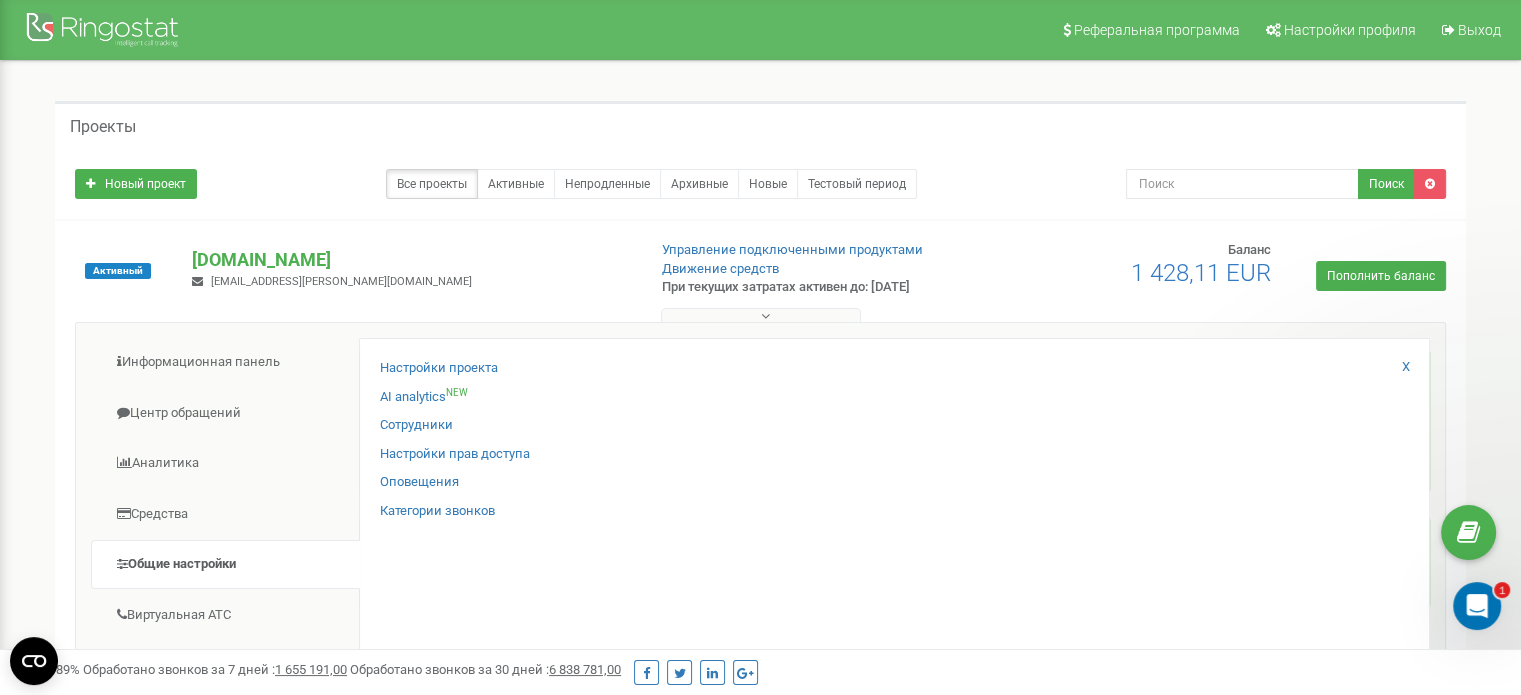 scroll, scrollTop: 0, scrollLeft: 0, axis: both 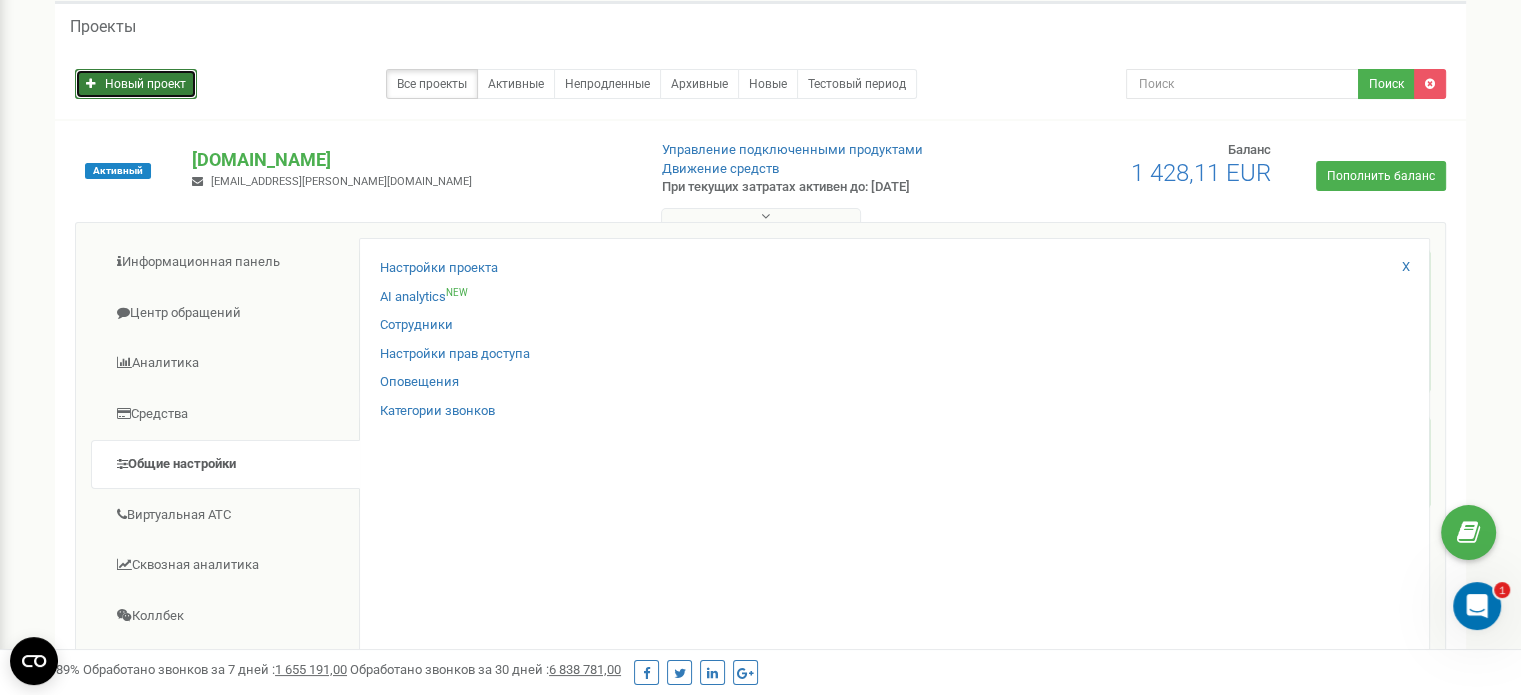 click on "Новый проект" at bounding box center [136, 84] 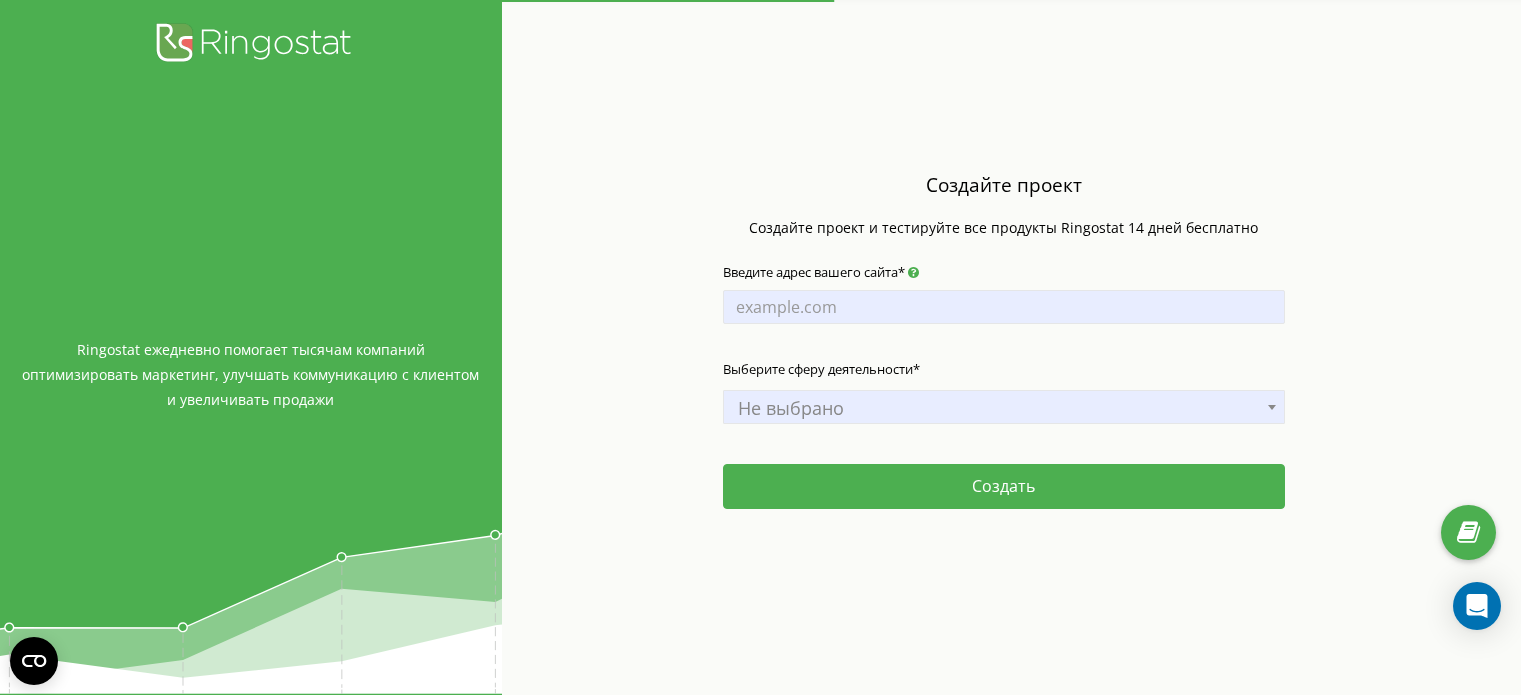 scroll, scrollTop: 0, scrollLeft: 0, axis: both 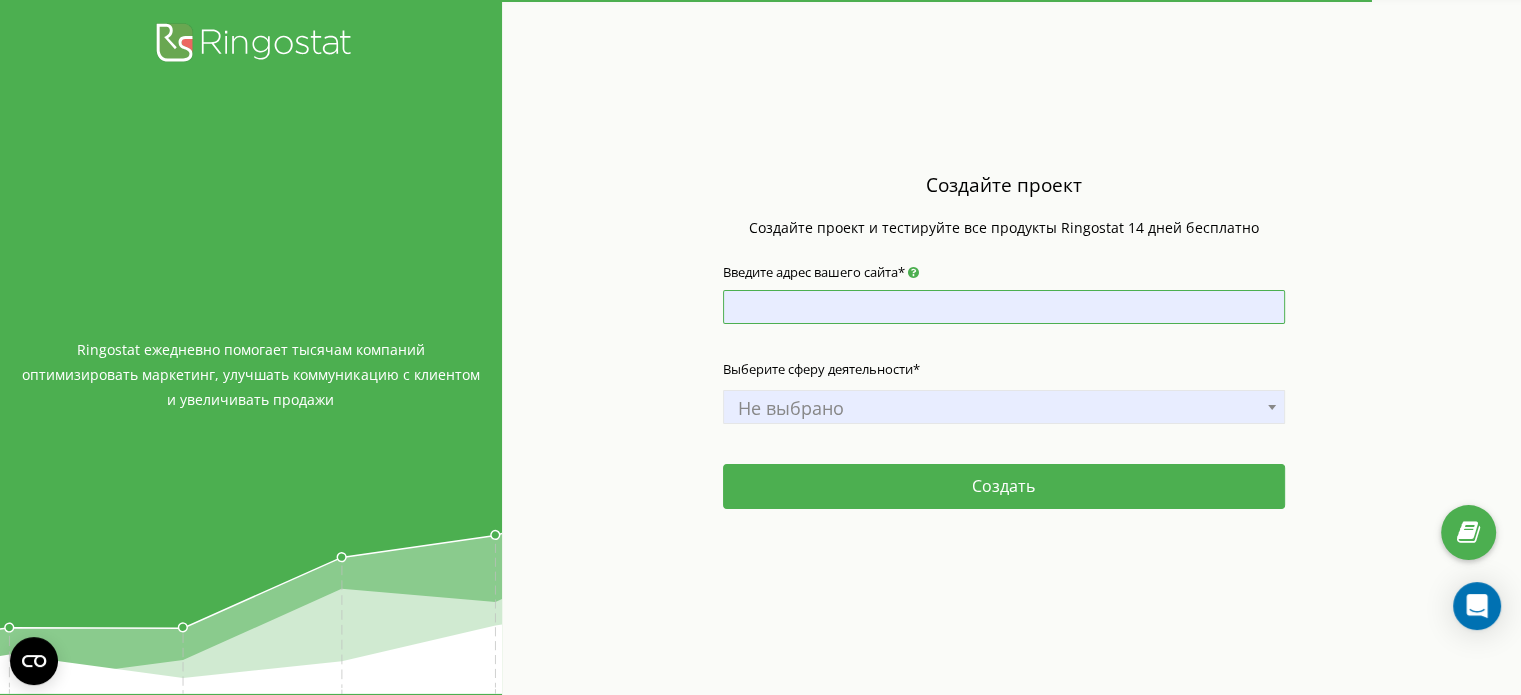 click on "Введите адрес вашего сайта*" at bounding box center [1004, 307] 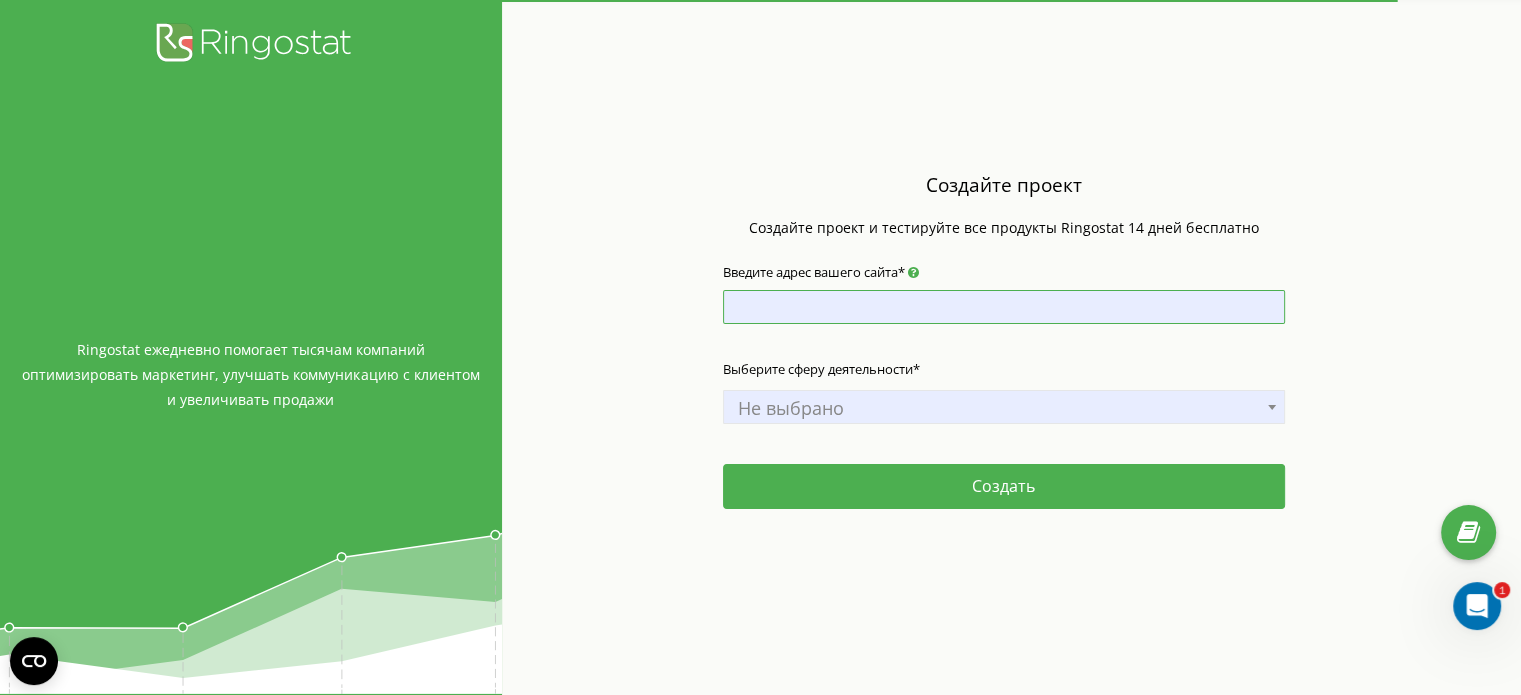 scroll, scrollTop: 0, scrollLeft: 0, axis: both 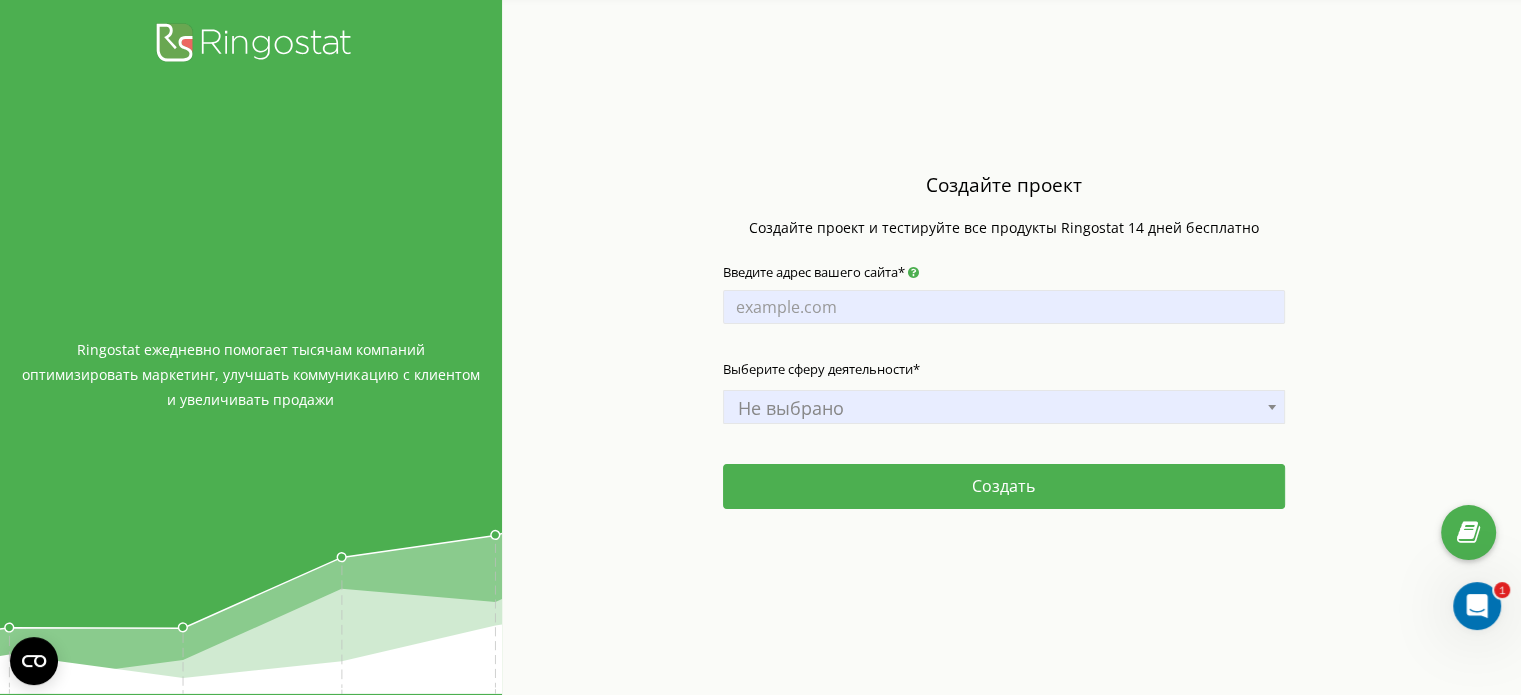 click at bounding box center (913, 272) 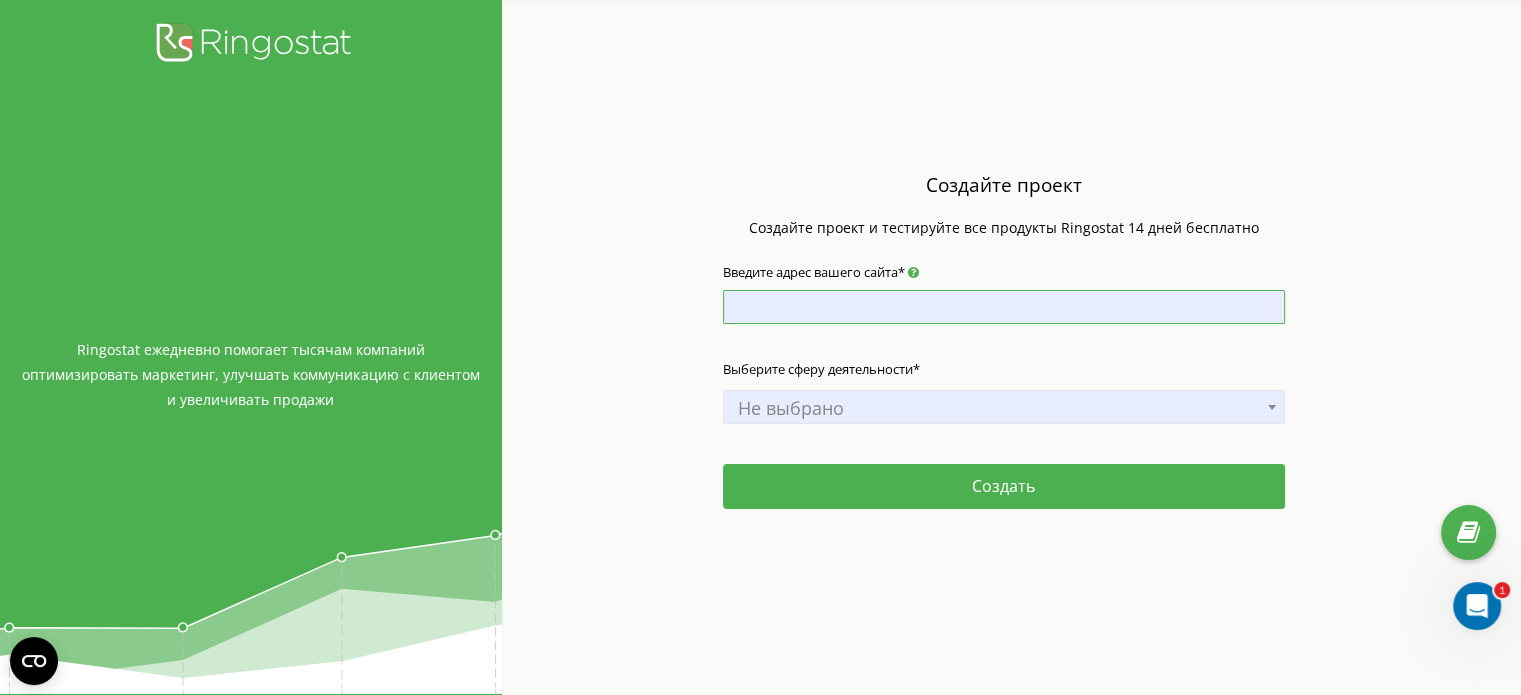 click on "Введите адрес вашего сайта*" at bounding box center [1004, 307] 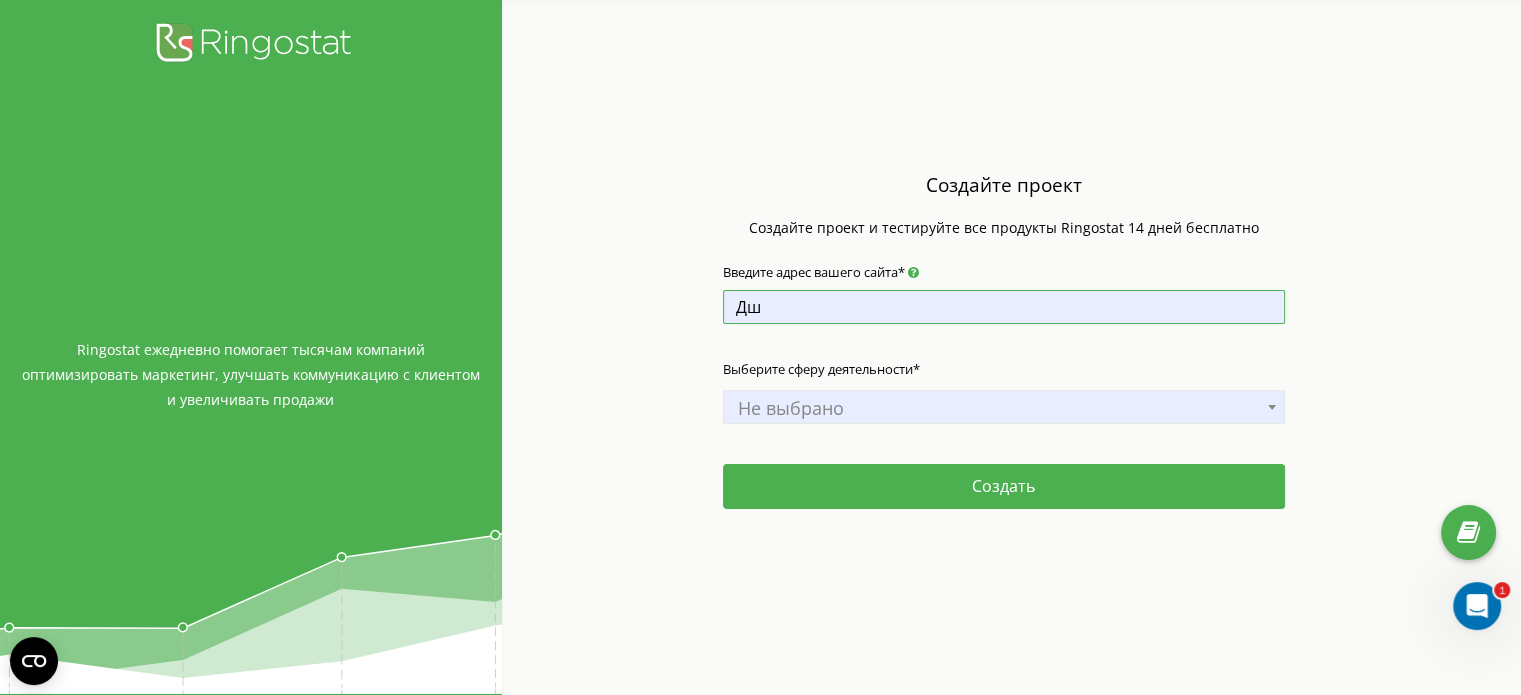 type on "Д" 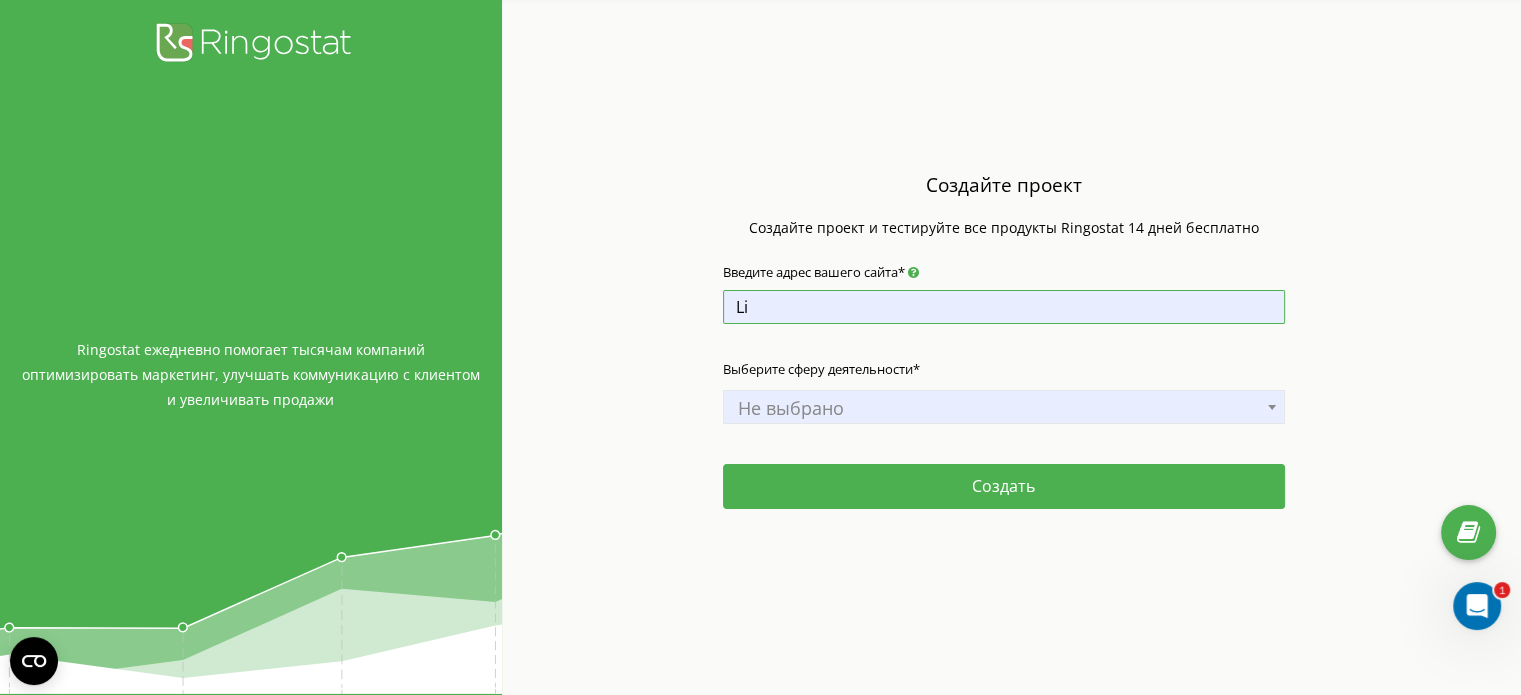 type on "L" 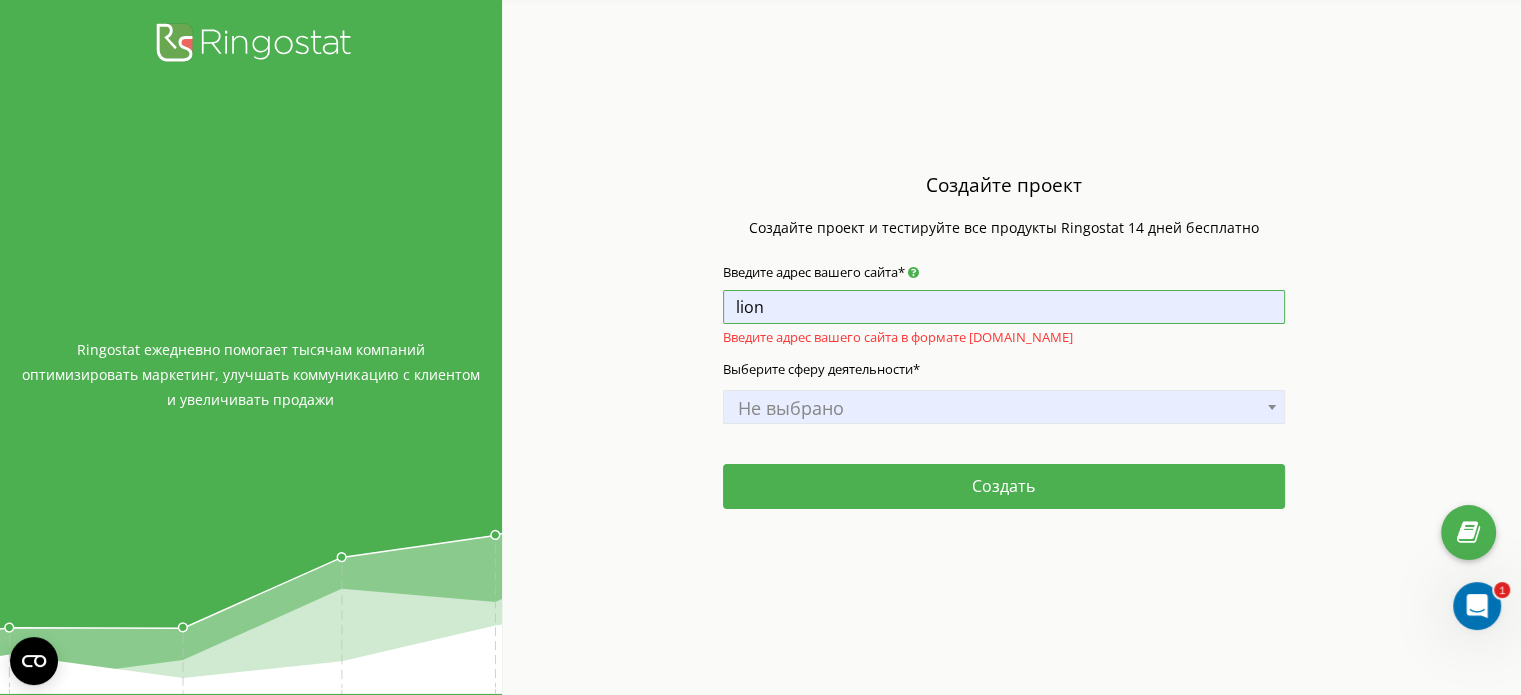 drag, startPoint x: 779, startPoint y: 311, endPoint x: 684, endPoint y: 306, distance: 95.131485 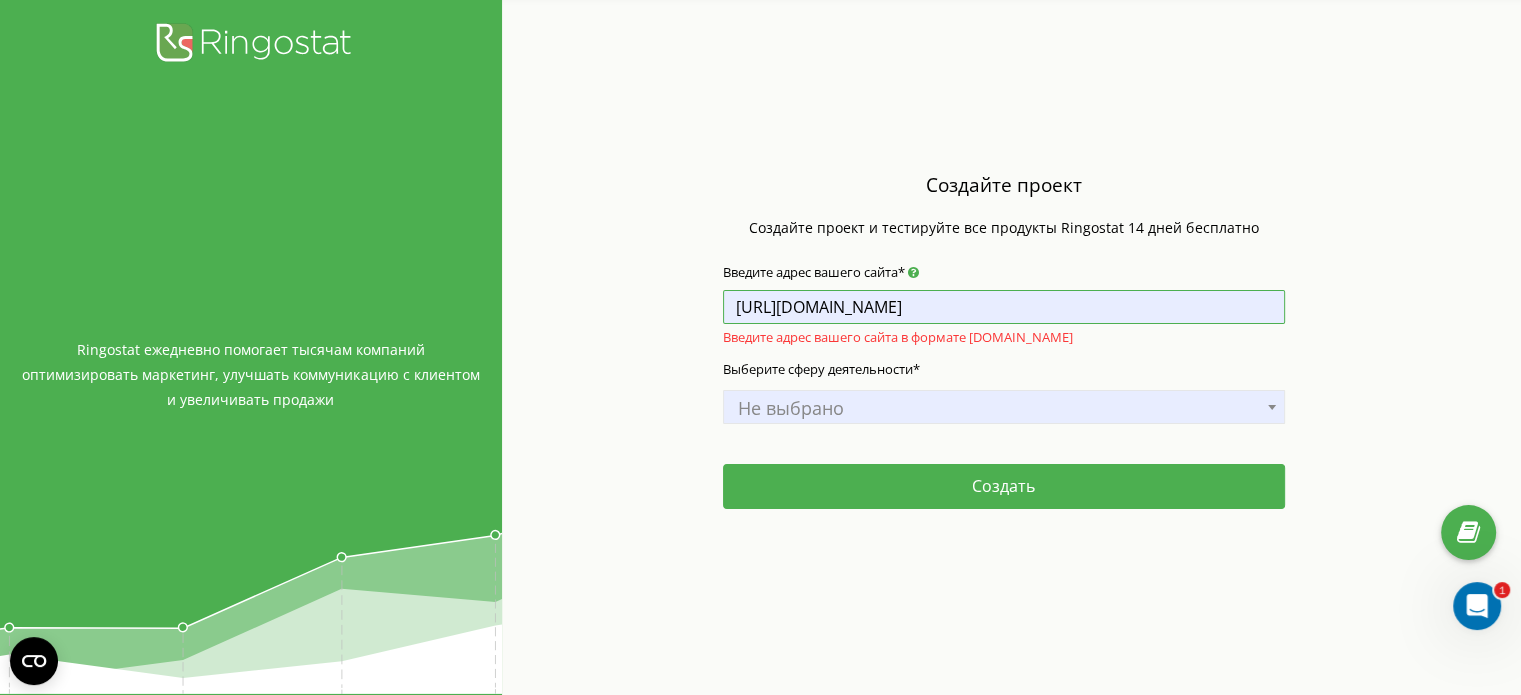 type on "https://liontrans.cz/" 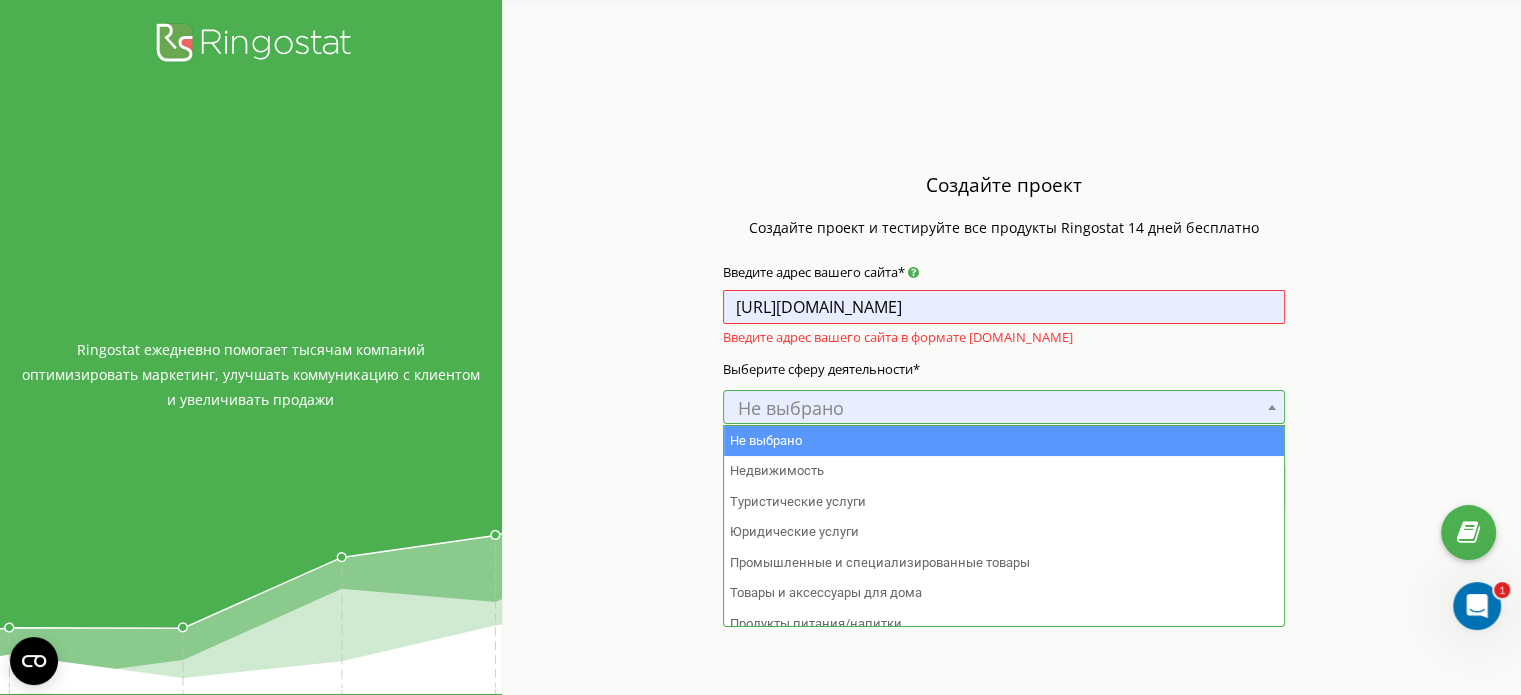 click on "Не выбрано" at bounding box center (1004, 408) 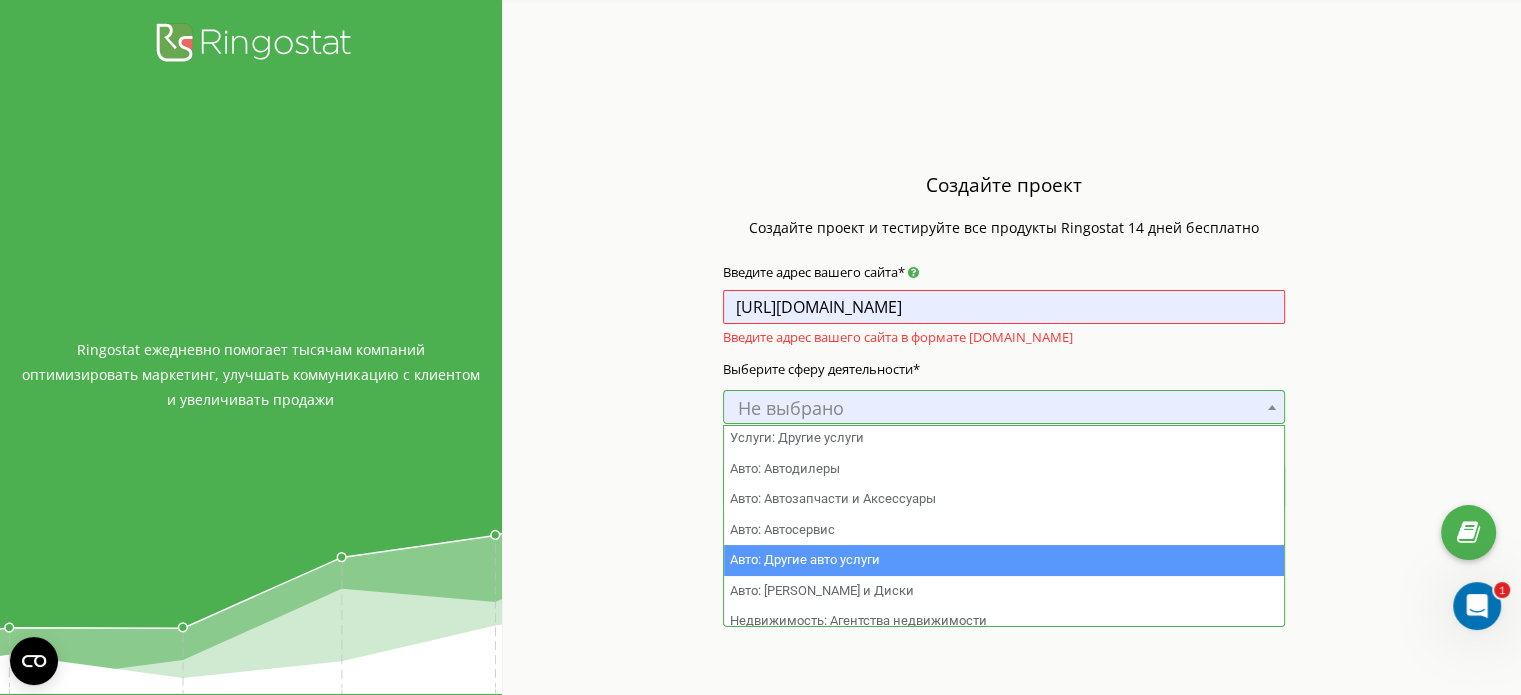 scroll, scrollTop: 1514, scrollLeft: 0, axis: vertical 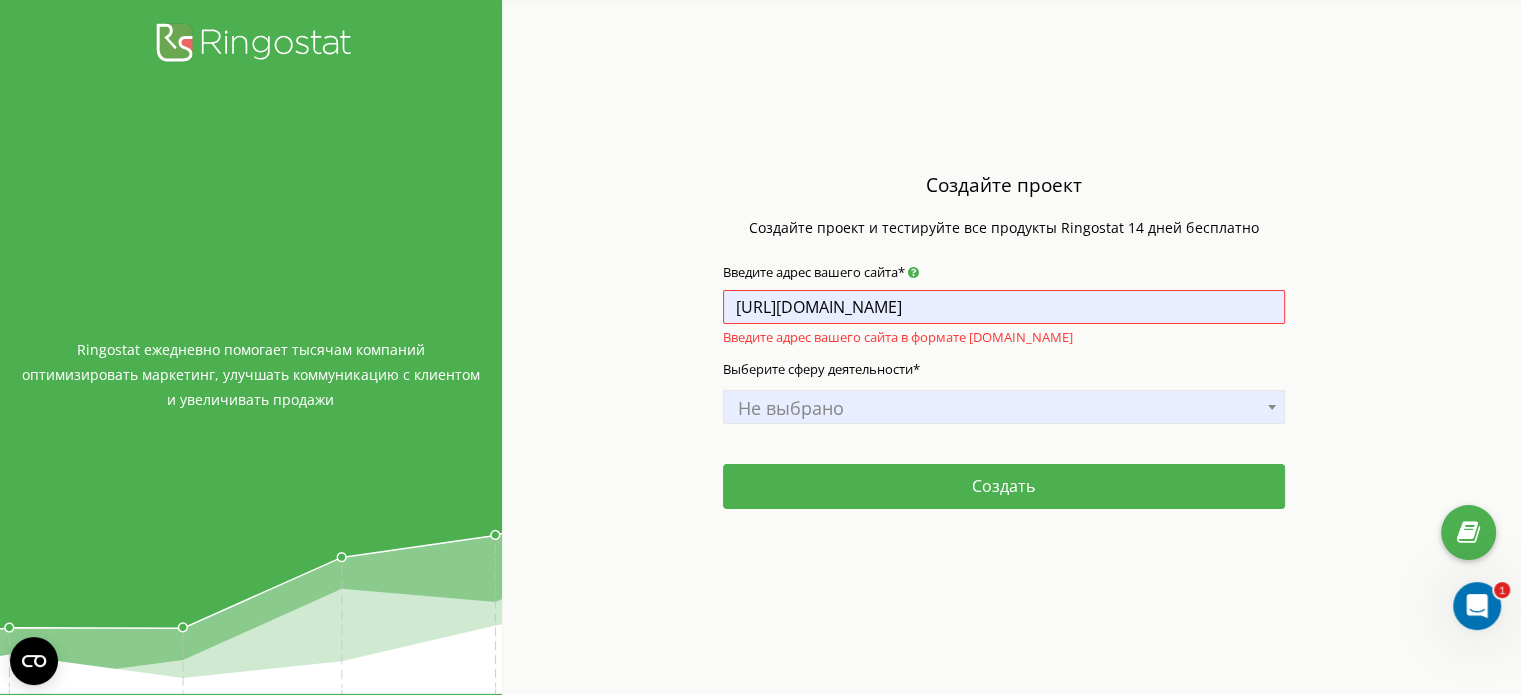 click on "Не выбрано" at bounding box center (1004, 408) 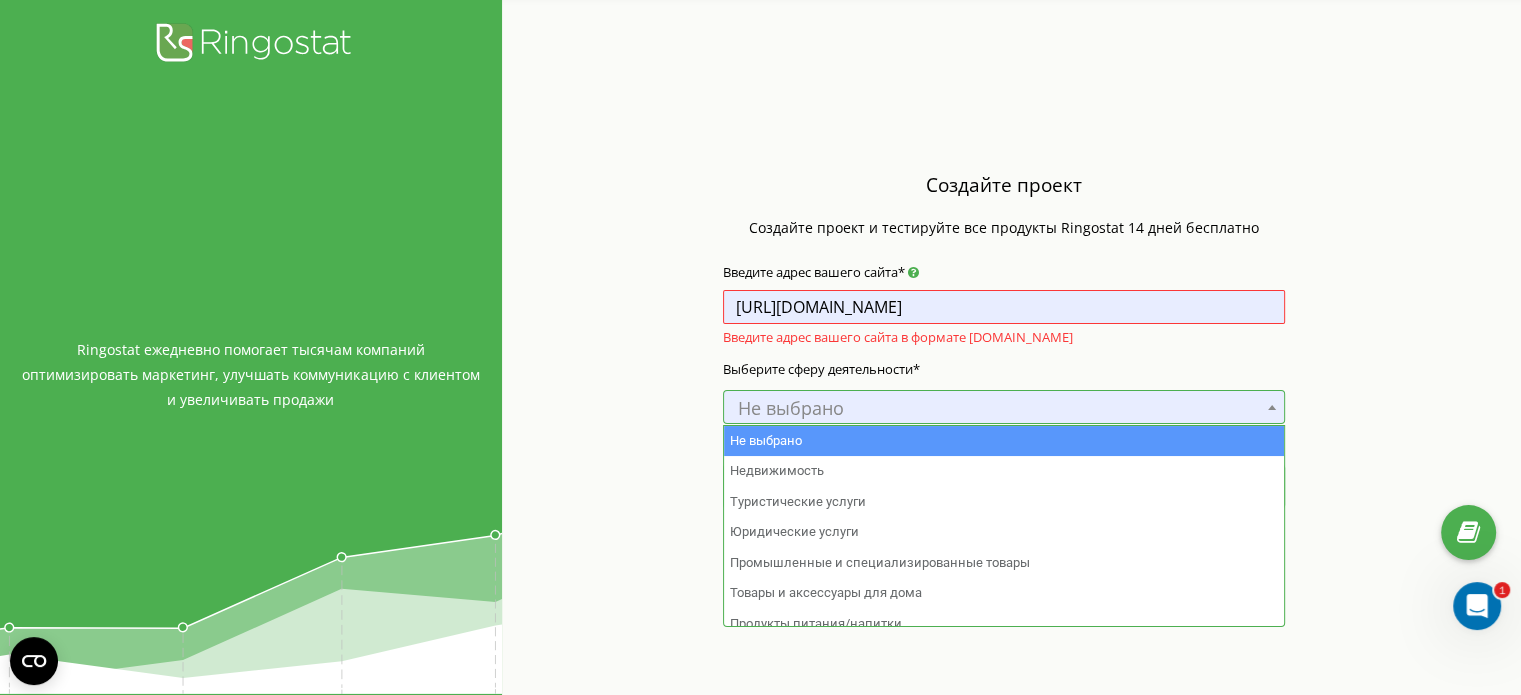 click on "Не выбрано" at bounding box center (1004, 408) 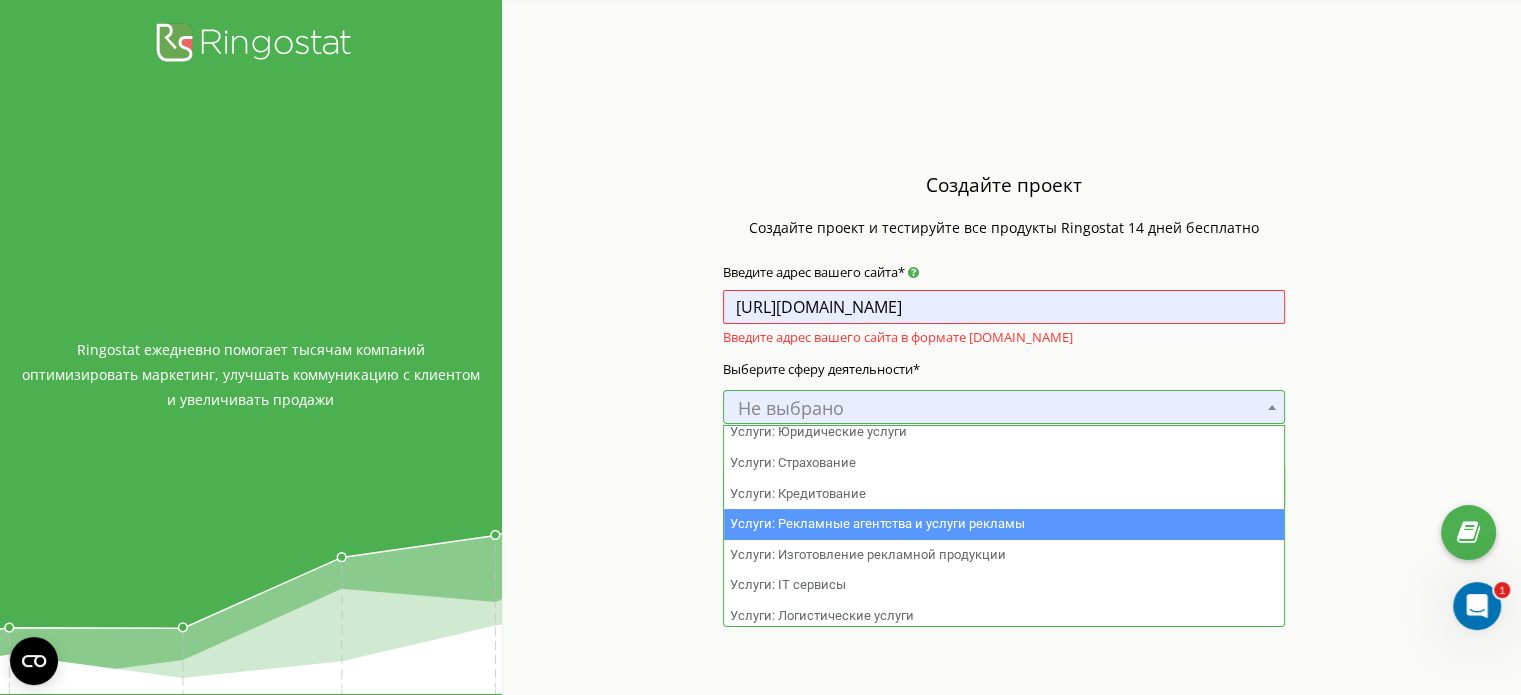 scroll, scrollTop: 1300, scrollLeft: 0, axis: vertical 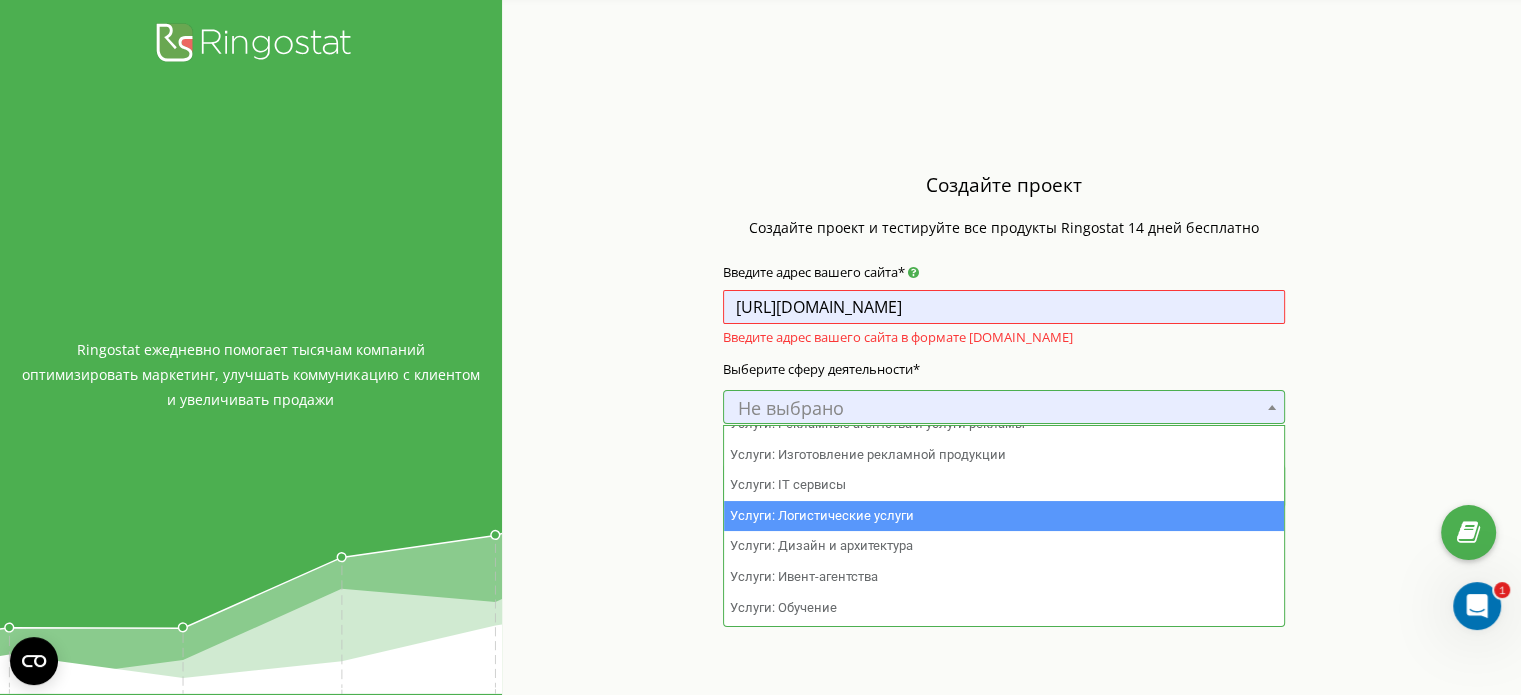 select on "45" 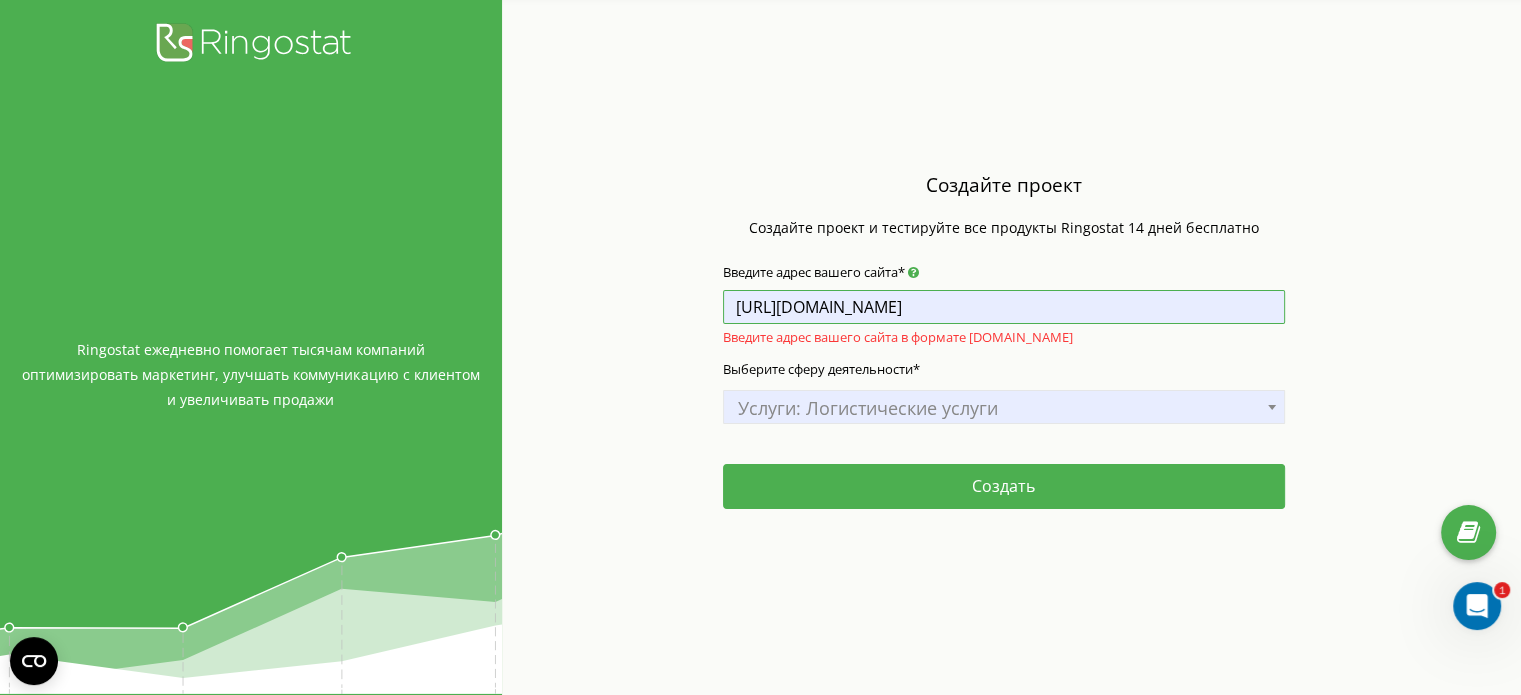 click on "https://liontrans.cz/" at bounding box center (1004, 307) 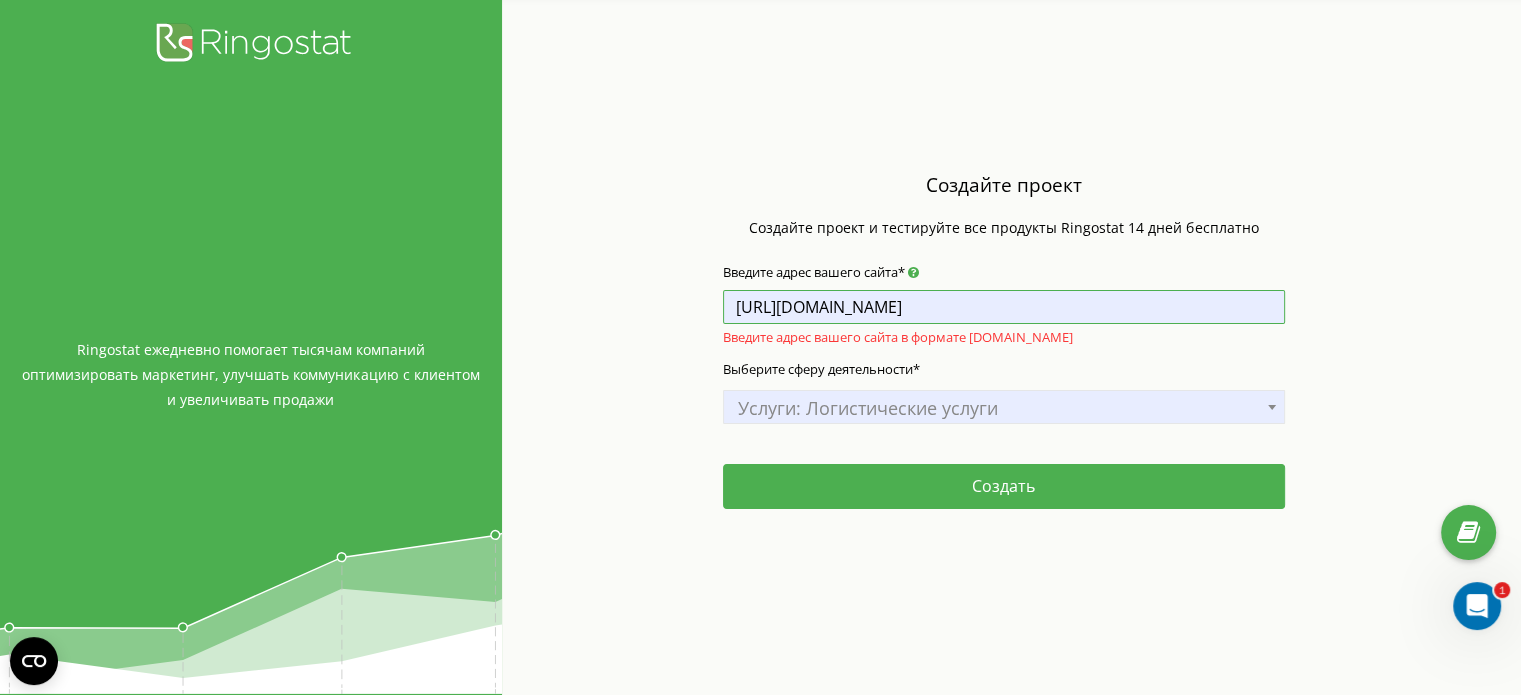 drag, startPoint x: 790, startPoint y: 308, endPoint x: 700, endPoint y: 311, distance: 90.04999 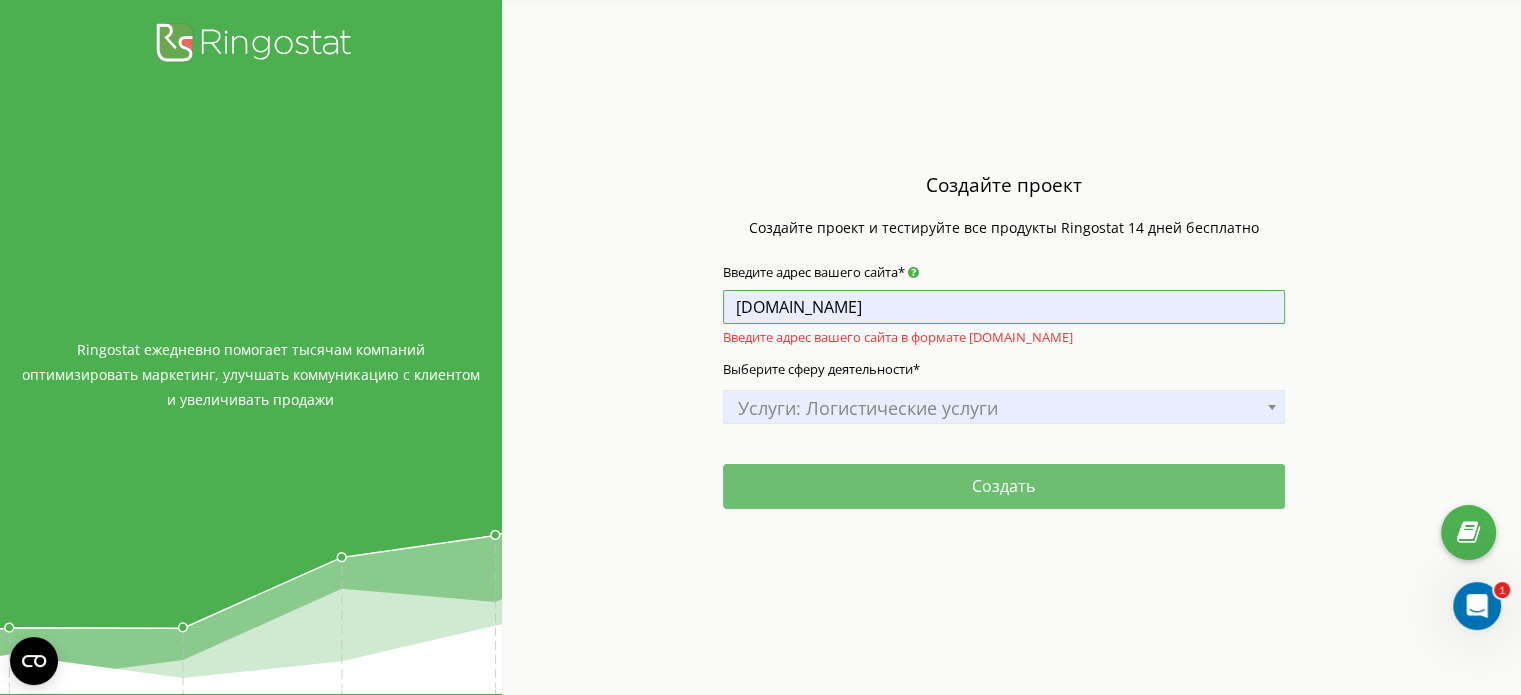 type on "[DOMAIN_NAME]" 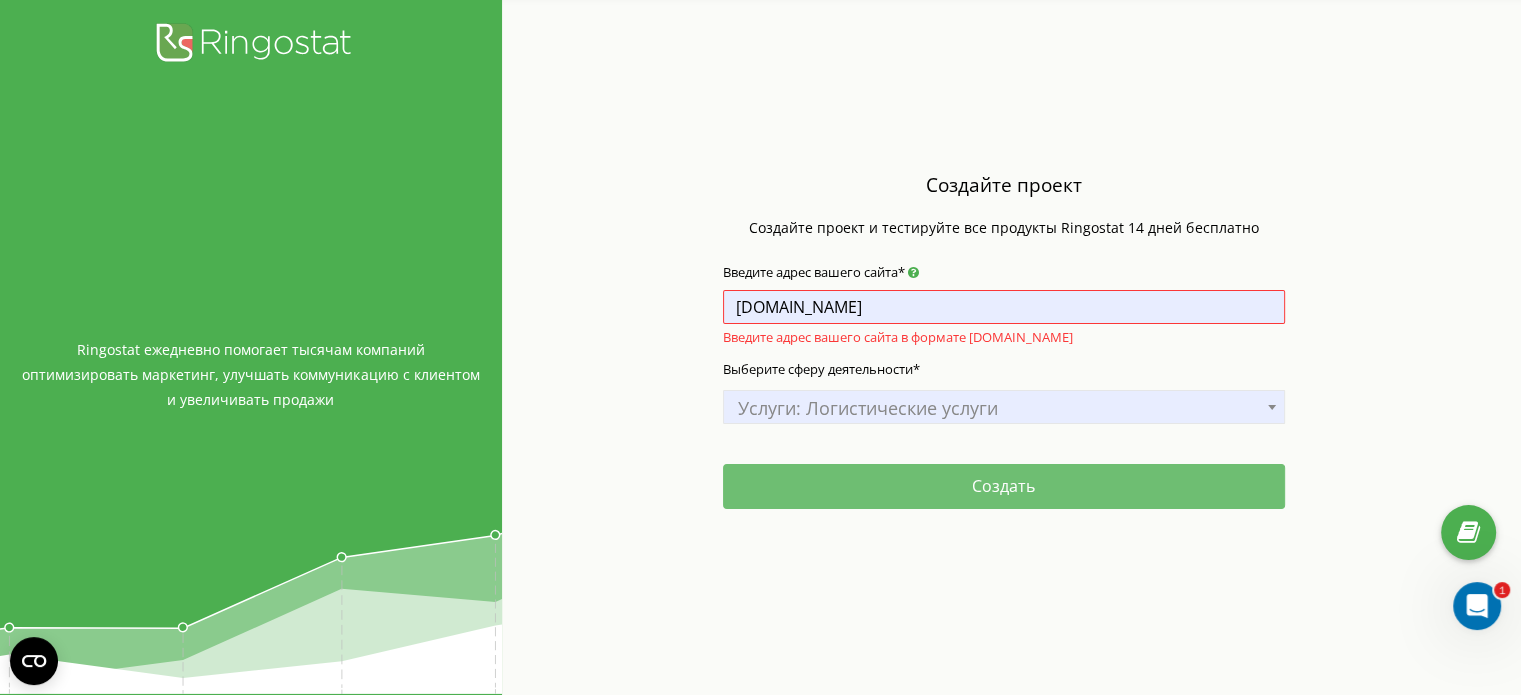 click on "Создать" at bounding box center [1004, 486] 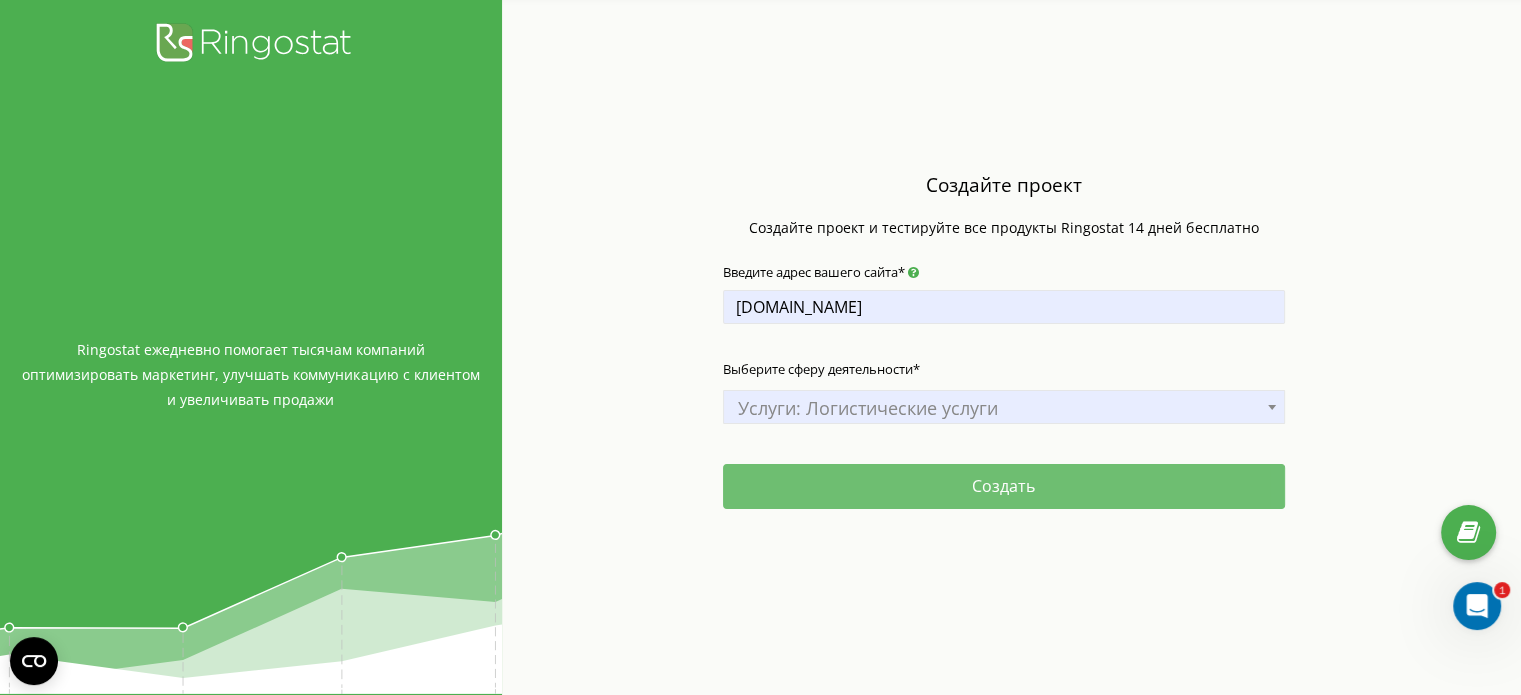 click on "Создать" at bounding box center [1004, 486] 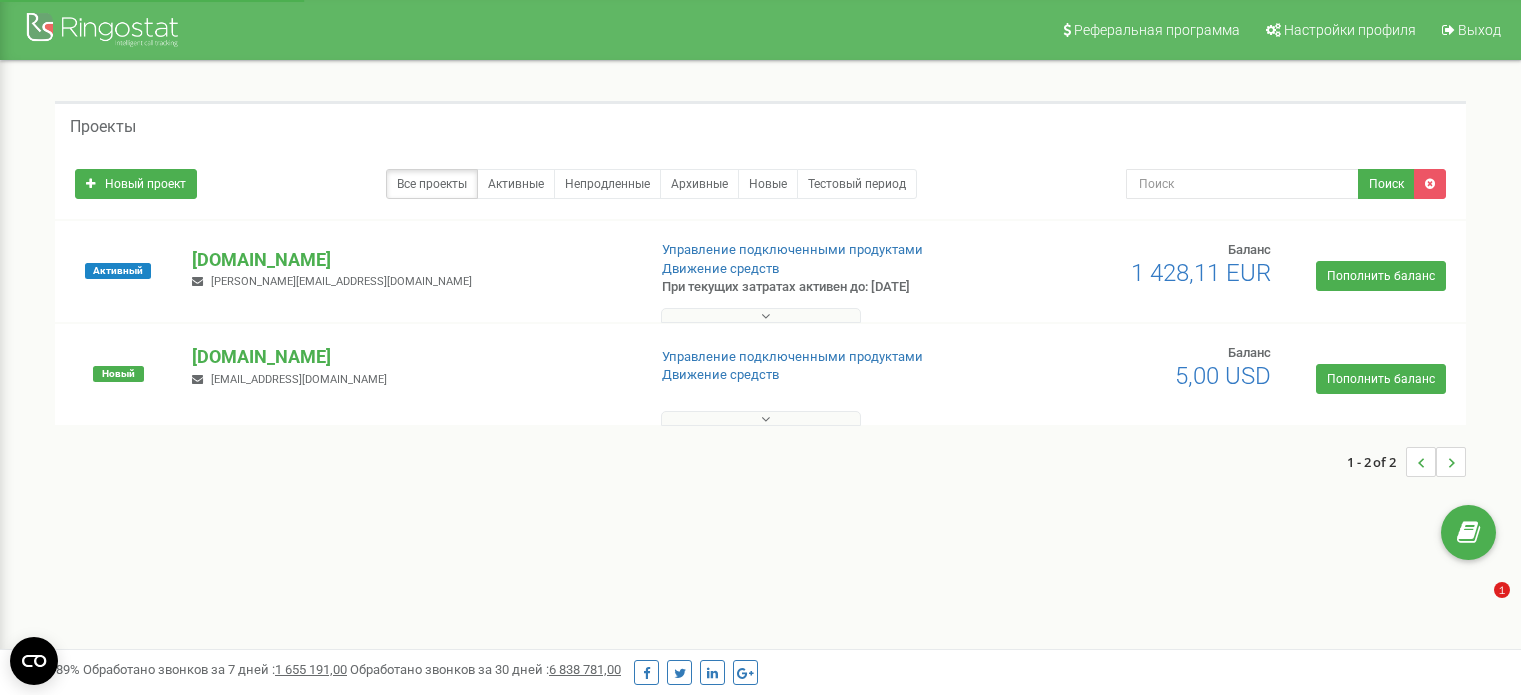 scroll, scrollTop: 0, scrollLeft: 0, axis: both 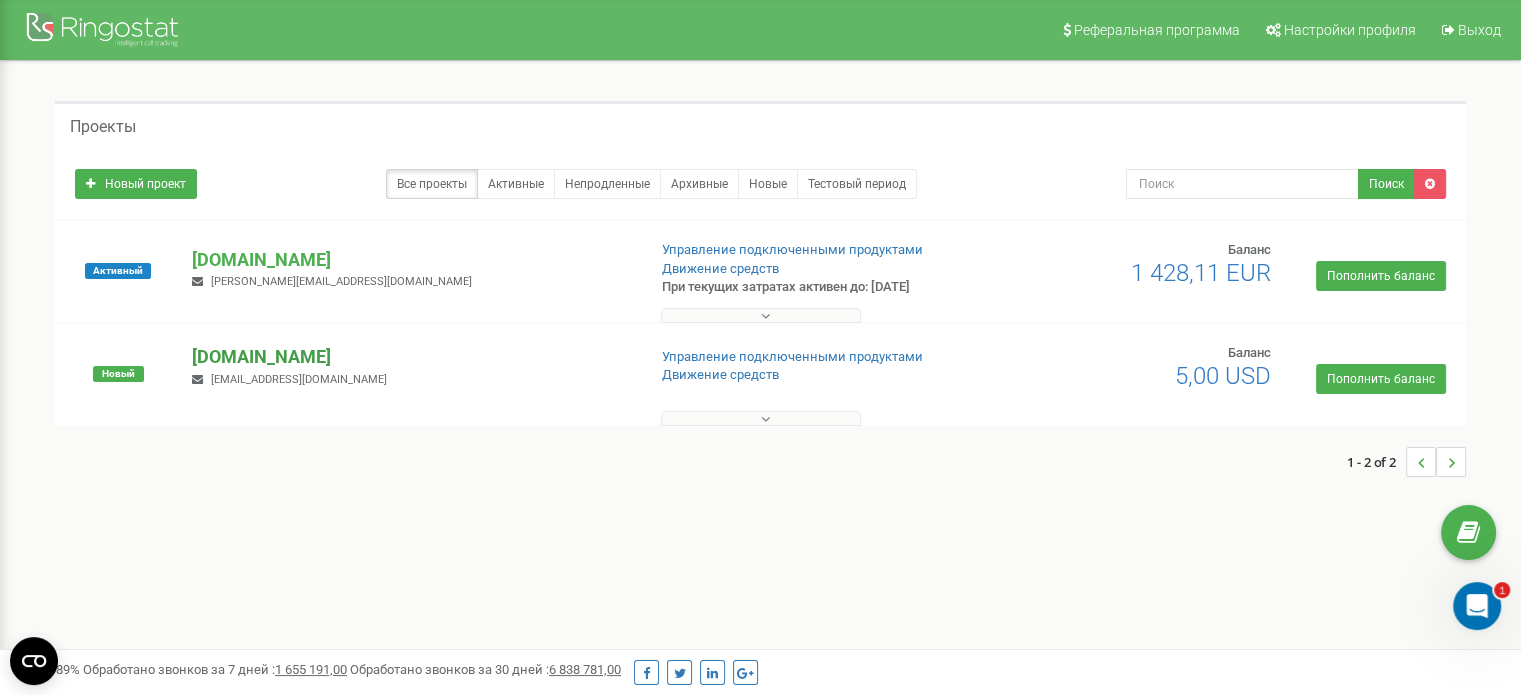 click on "[DOMAIN_NAME]" at bounding box center (410, 357) 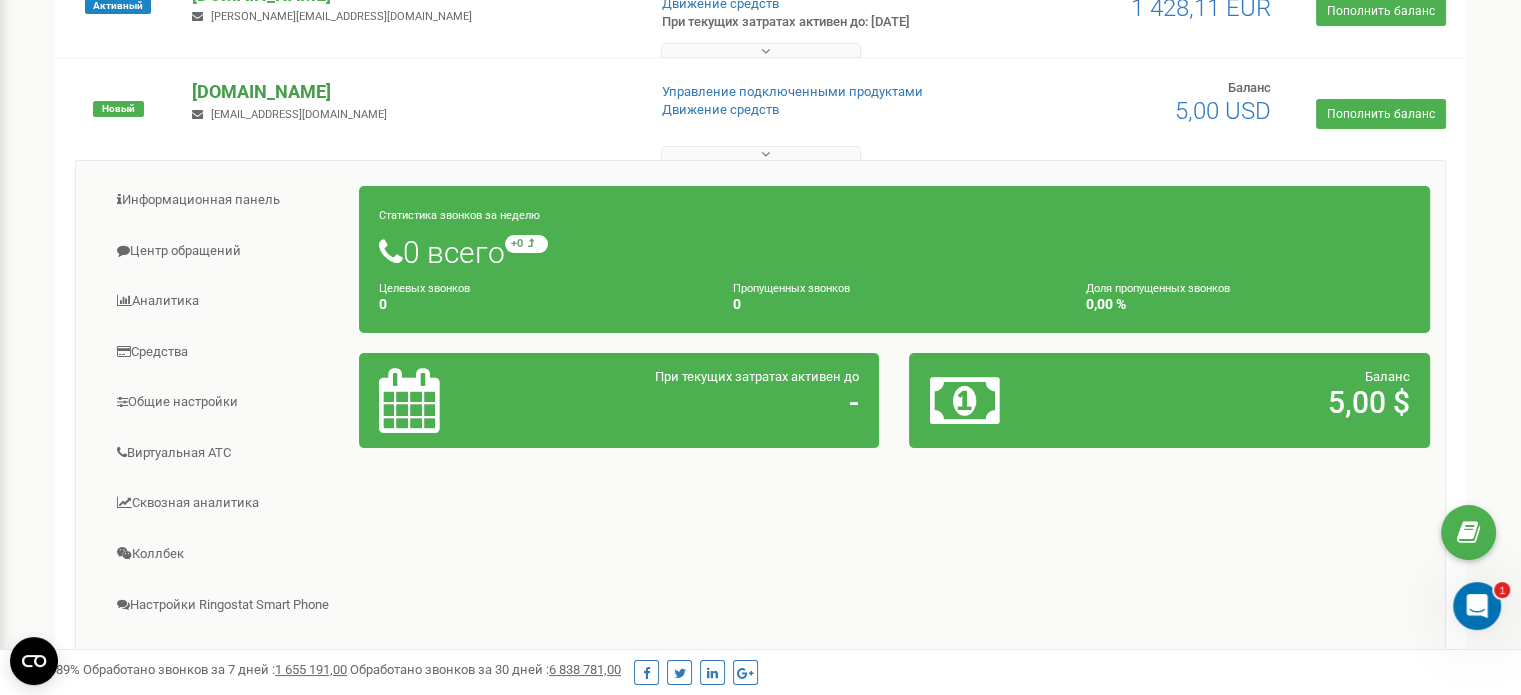 scroll, scrollTop: 300, scrollLeft: 0, axis: vertical 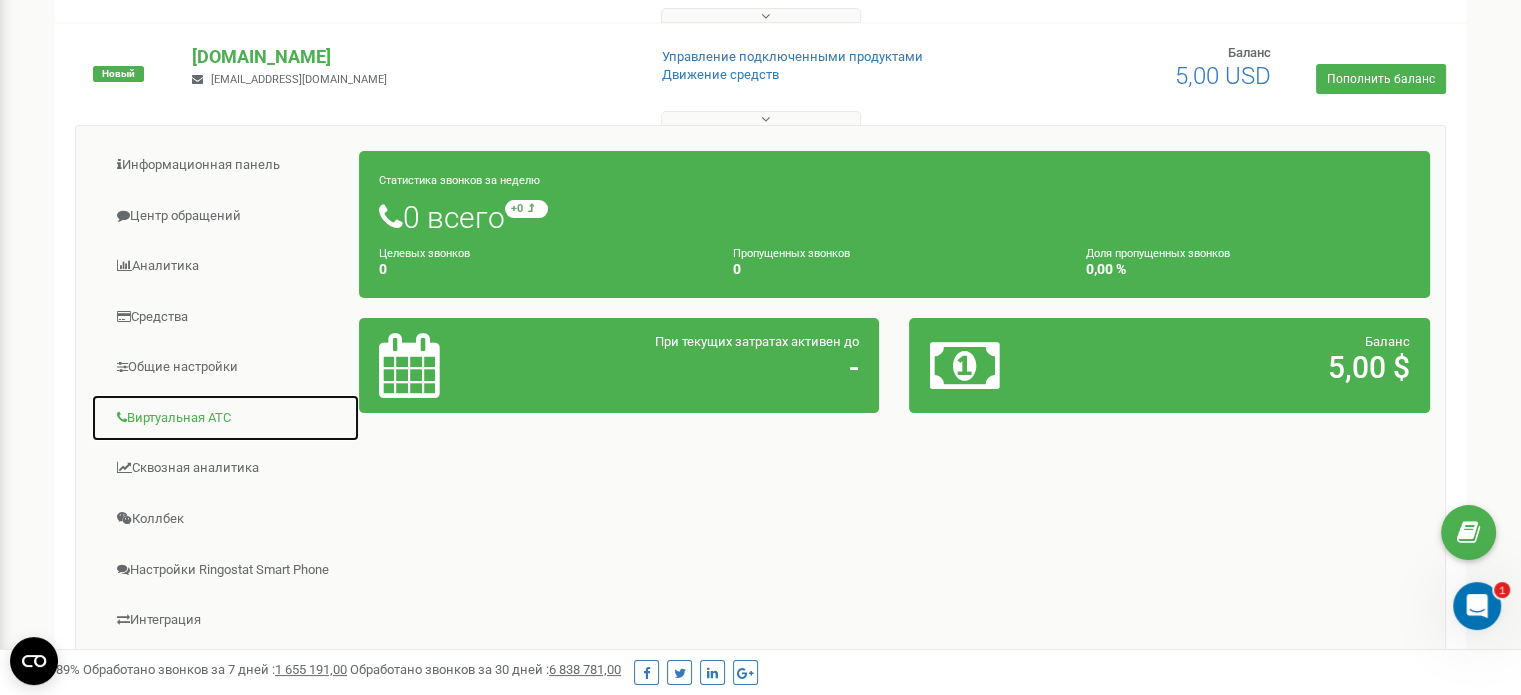 click on "Виртуальная АТС" at bounding box center [225, 418] 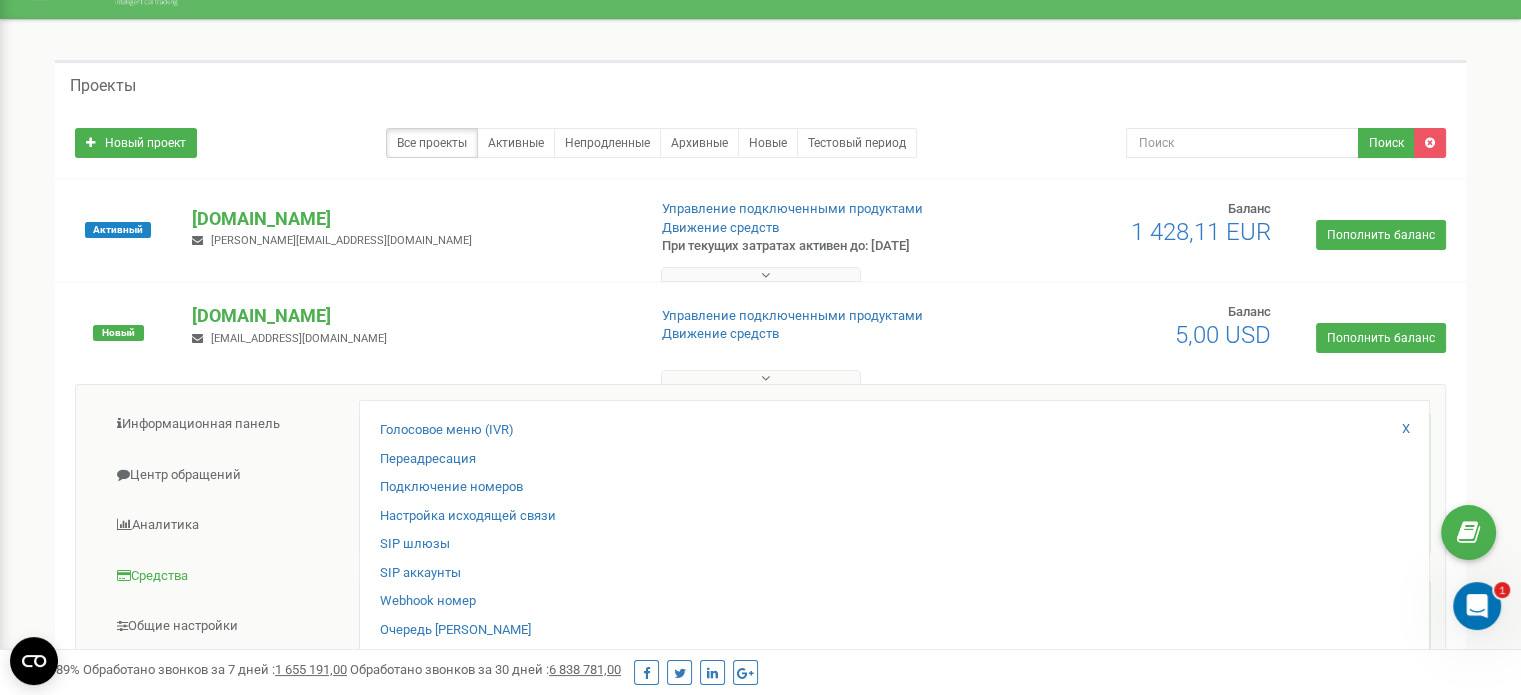 scroll, scrollTop: 0, scrollLeft: 0, axis: both 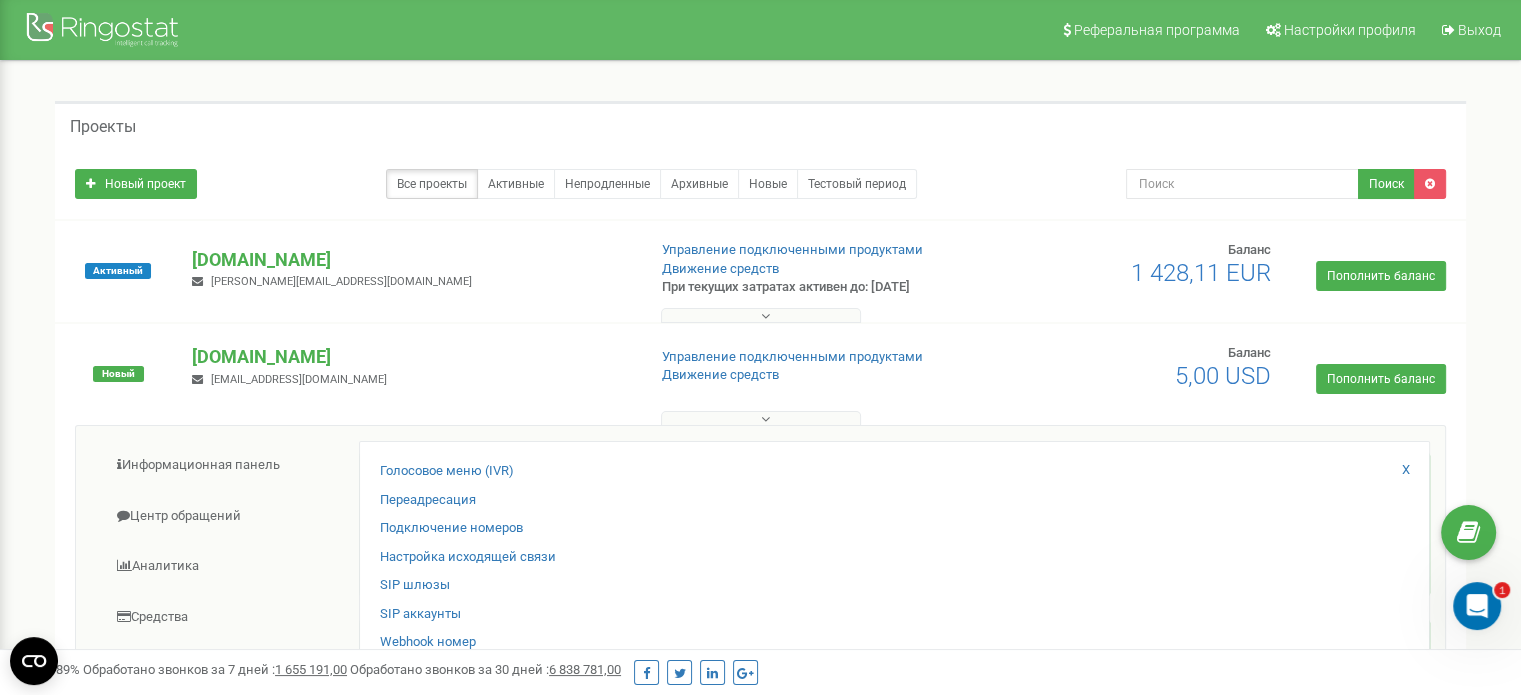 drag, startPoint x: 293, startPoint y: 261, endPoint x: 209, endPoint y: 210, distance: 98.270035 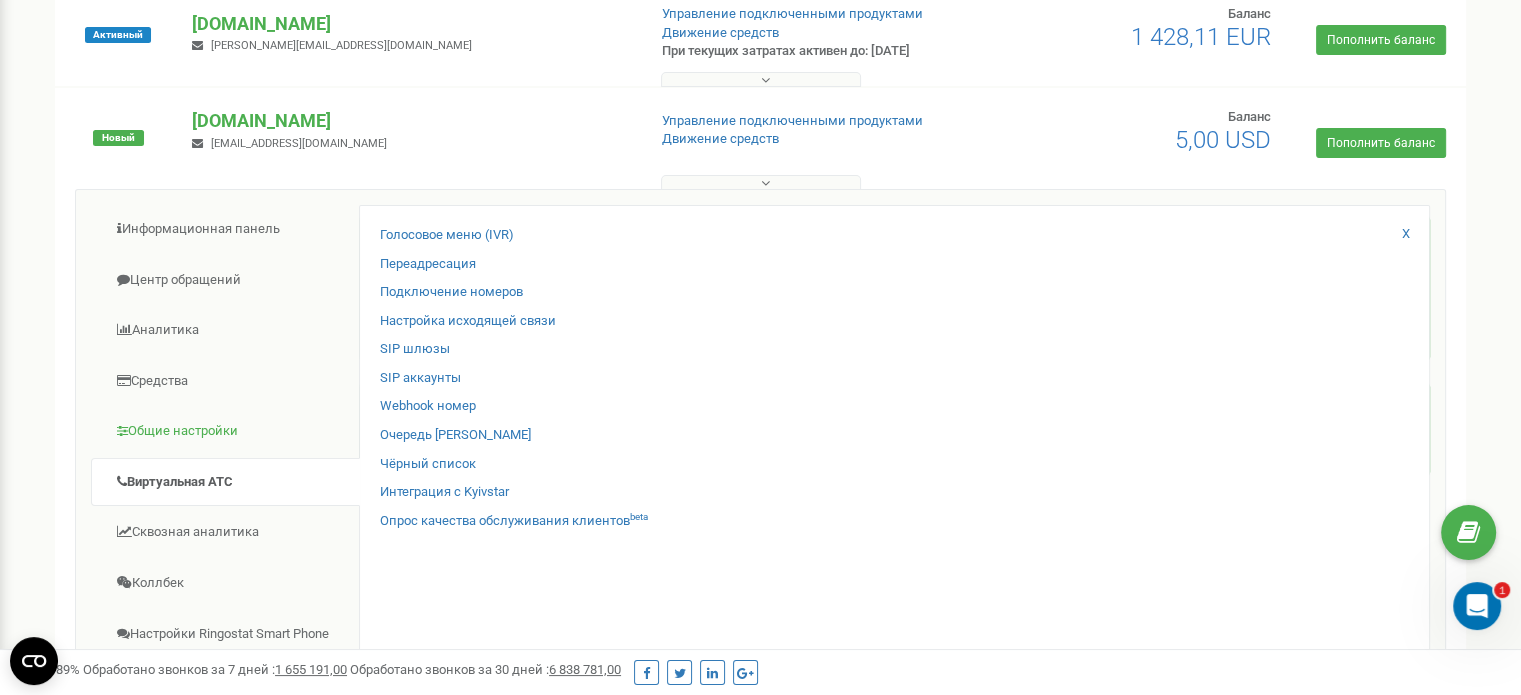 scroll, scrollTop: 300, scrollLeft: 0, axis: vertical 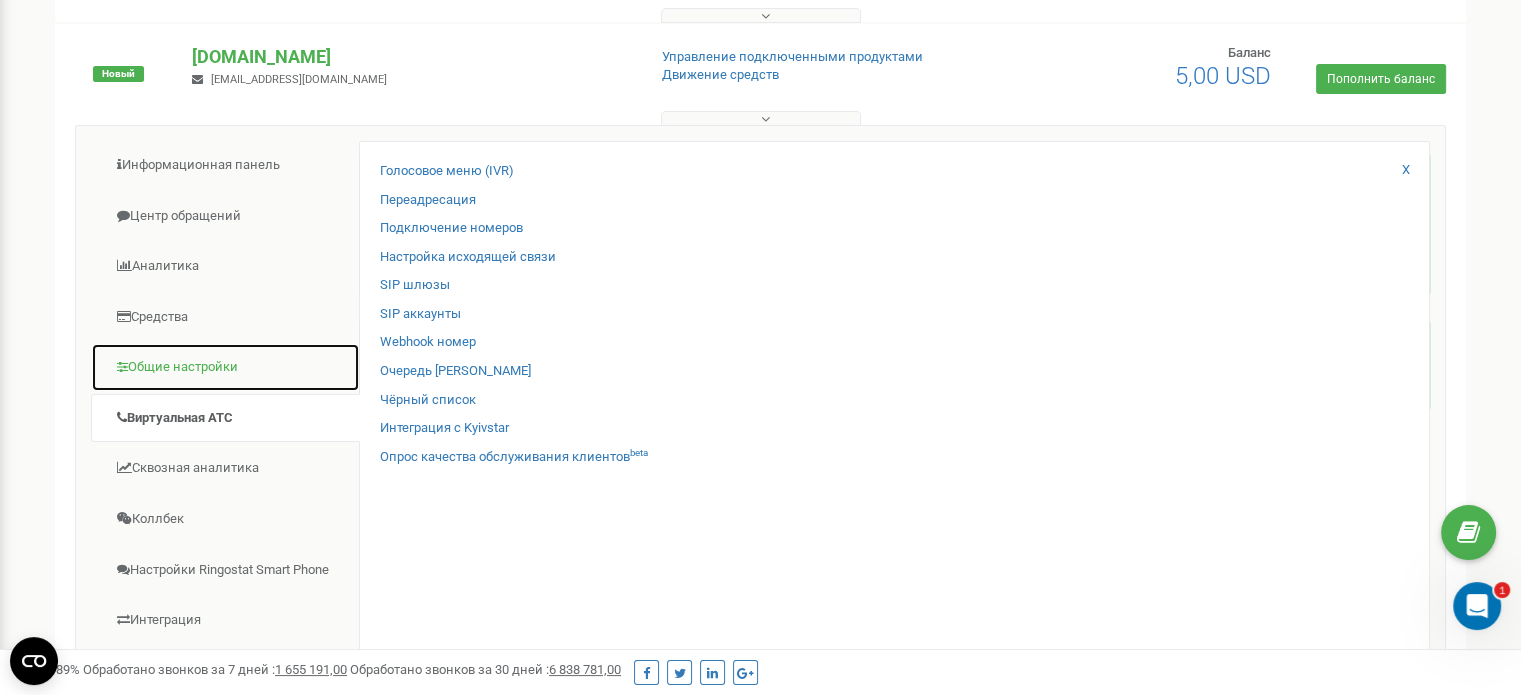 click on "Общие настройки" at bounding box center (225, 367) 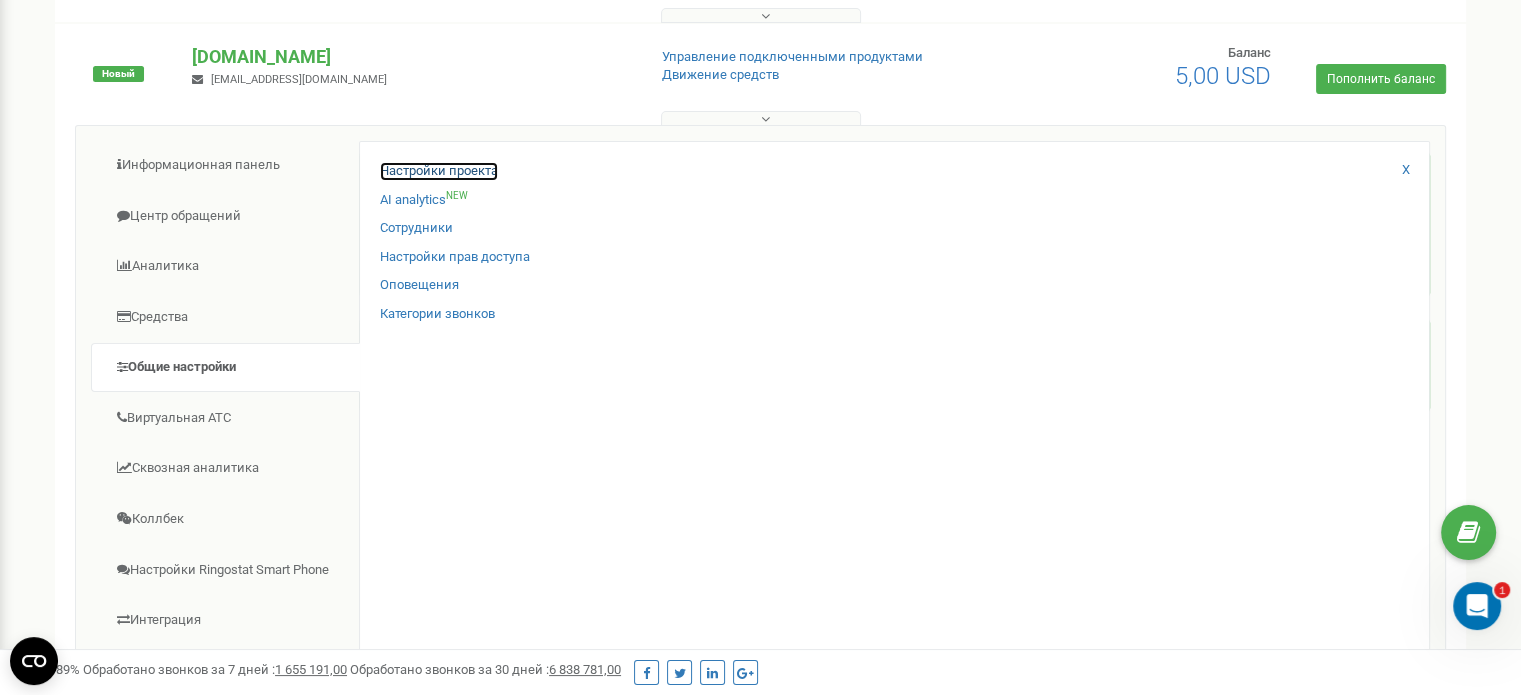 click on "Настройки проекта" at bounding box center (439, 171) 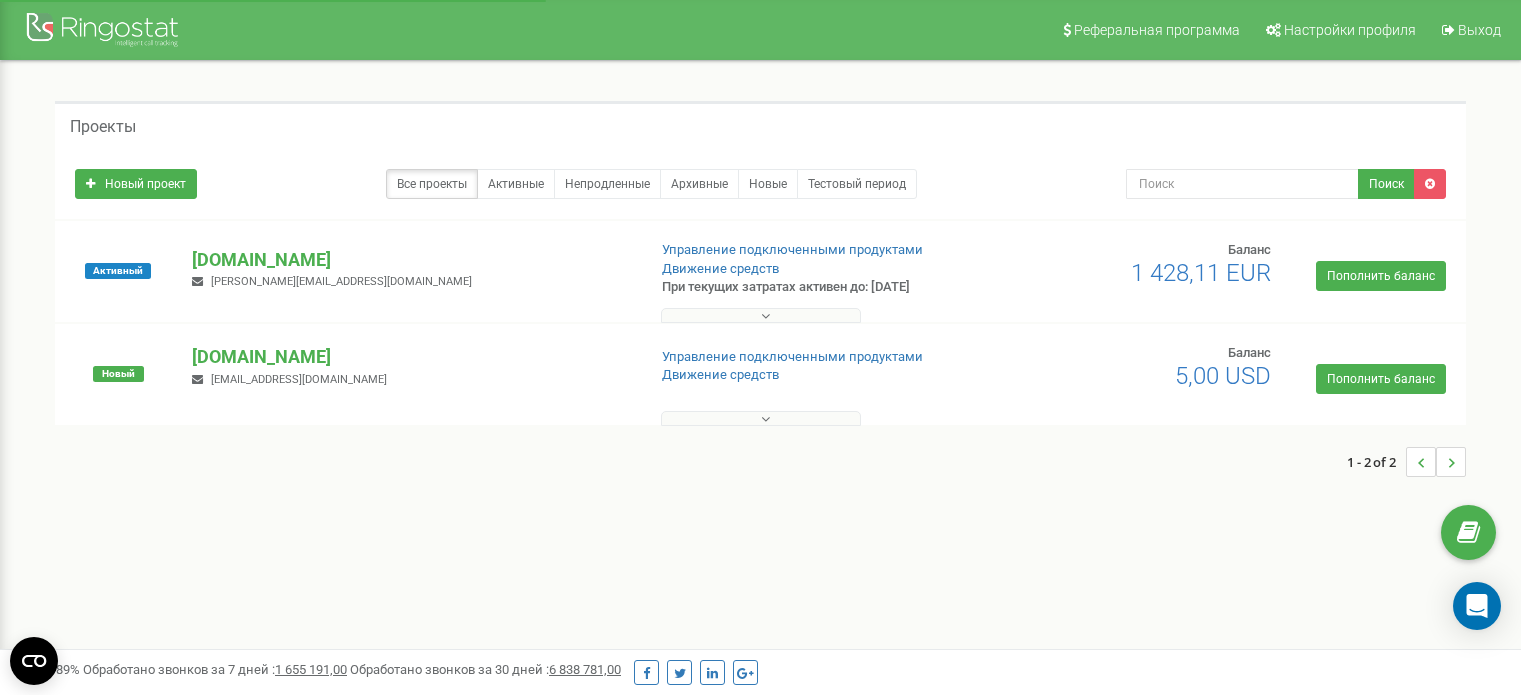 scroll, scrollTop: 0, scrollLeft: 0, axis: both 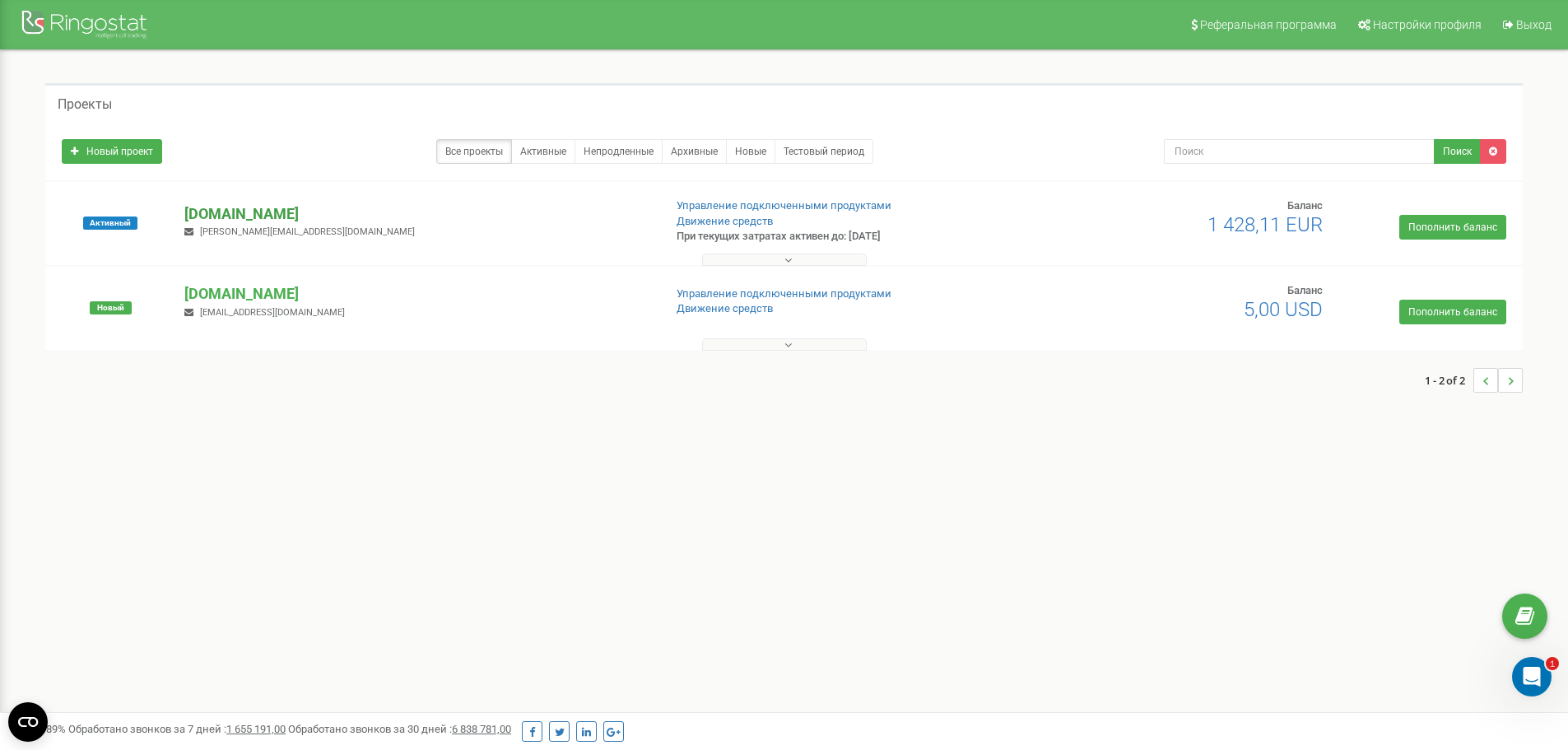 click on "[DOMAIN_NAME]" at bounding box center (416, 214) 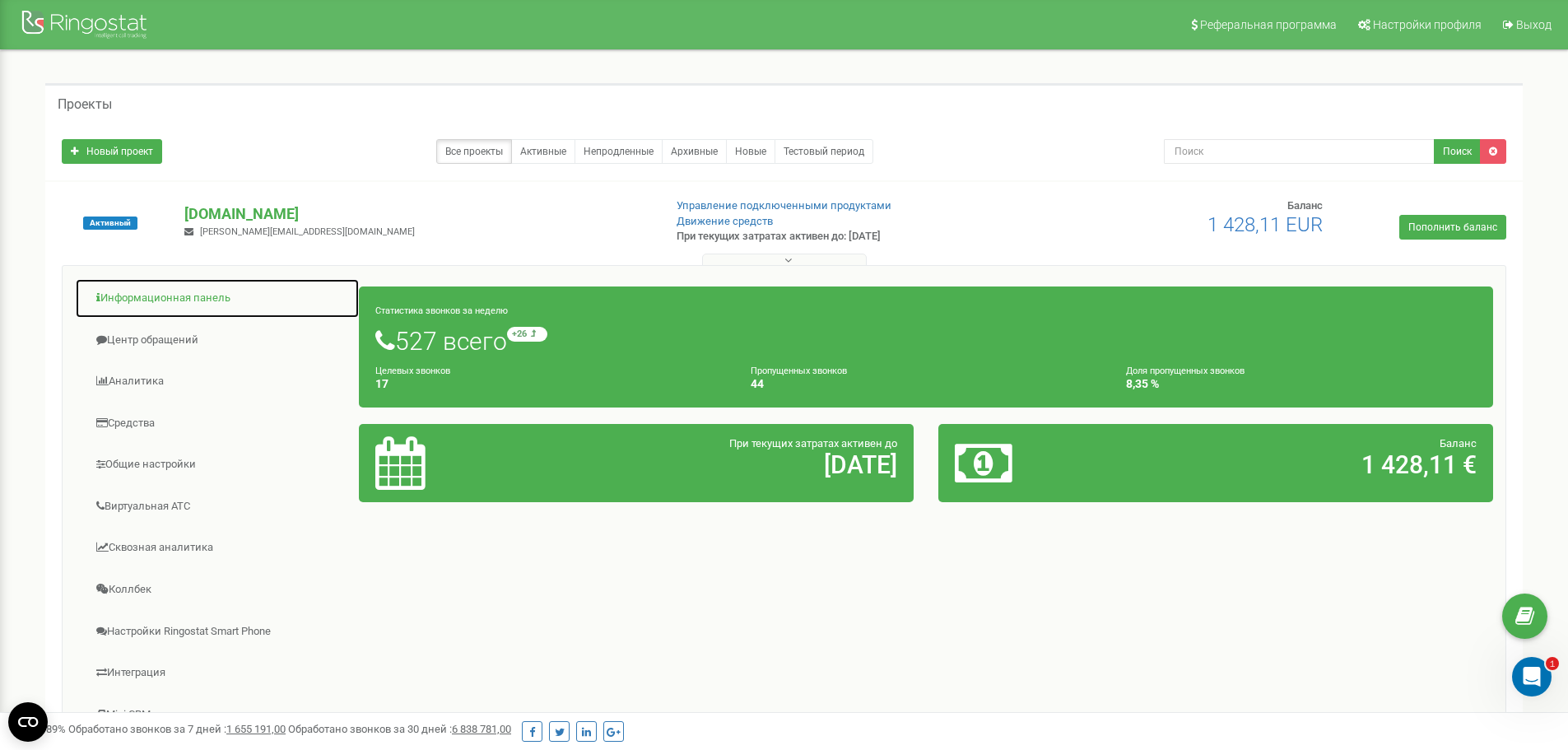 click on "Информационная панель" at bounding box center [217, 298] 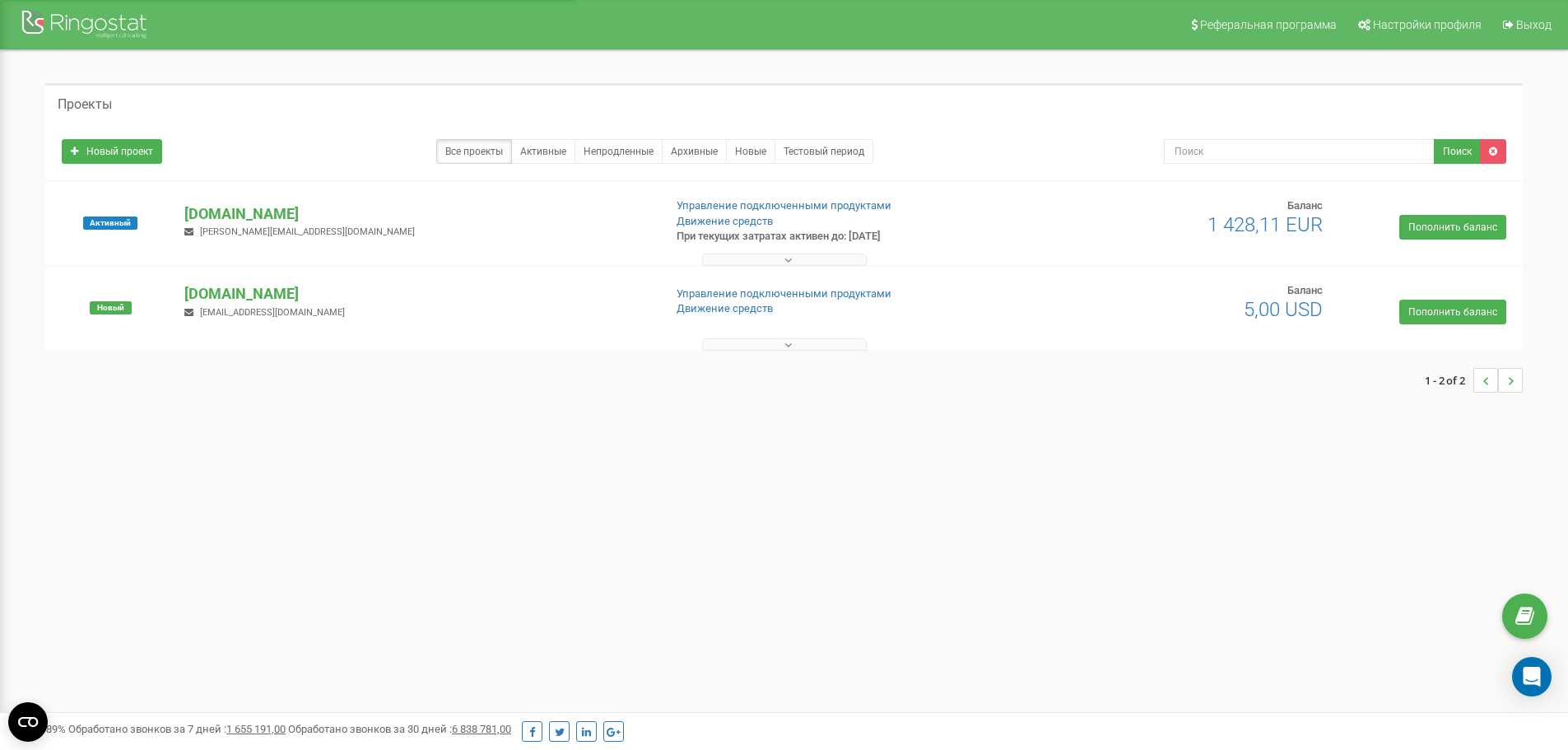 scroll, scrollTop: 0, scrollLeft: 0, axis: both 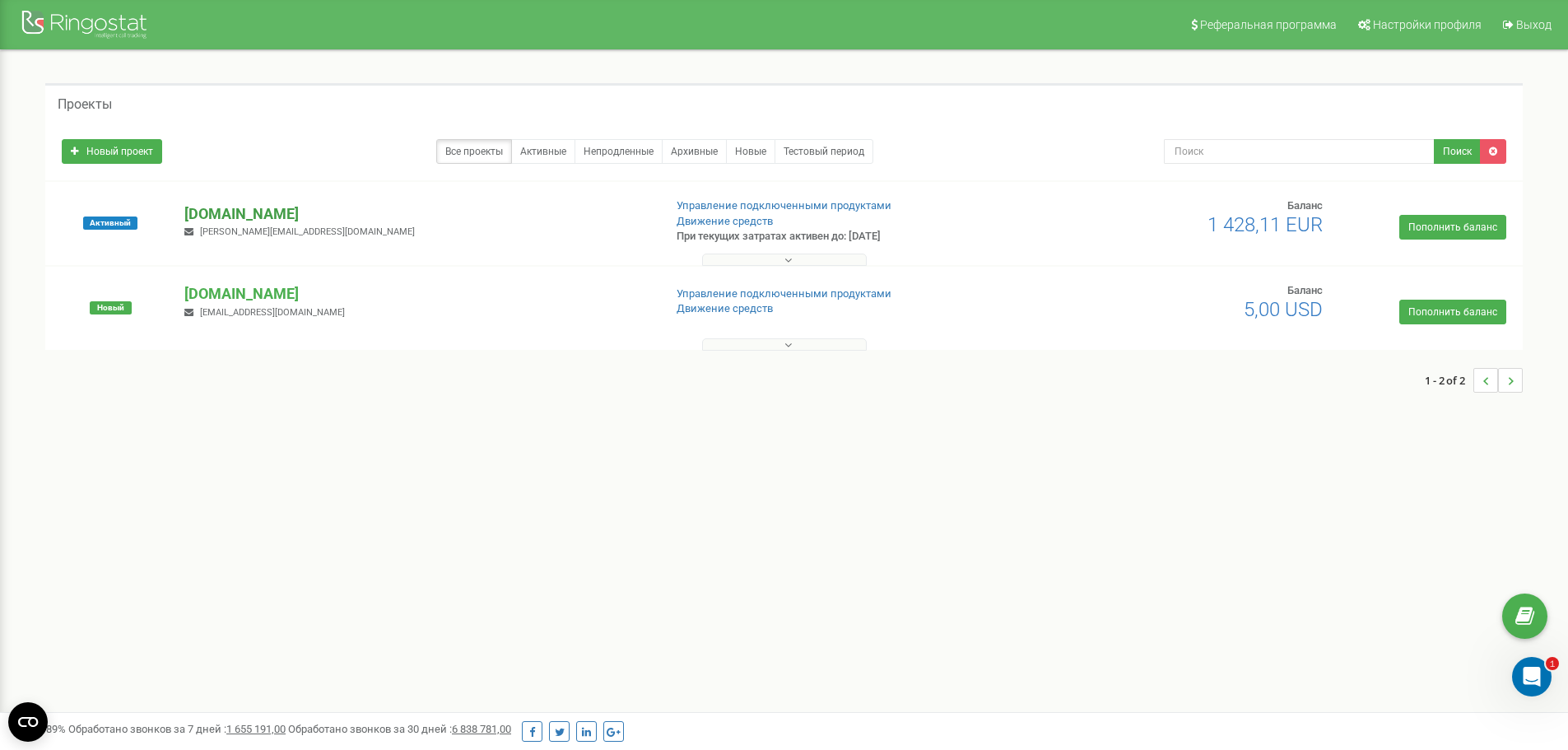 click on "[DOMAIN_NAME]" at bounding box center (416, 214) 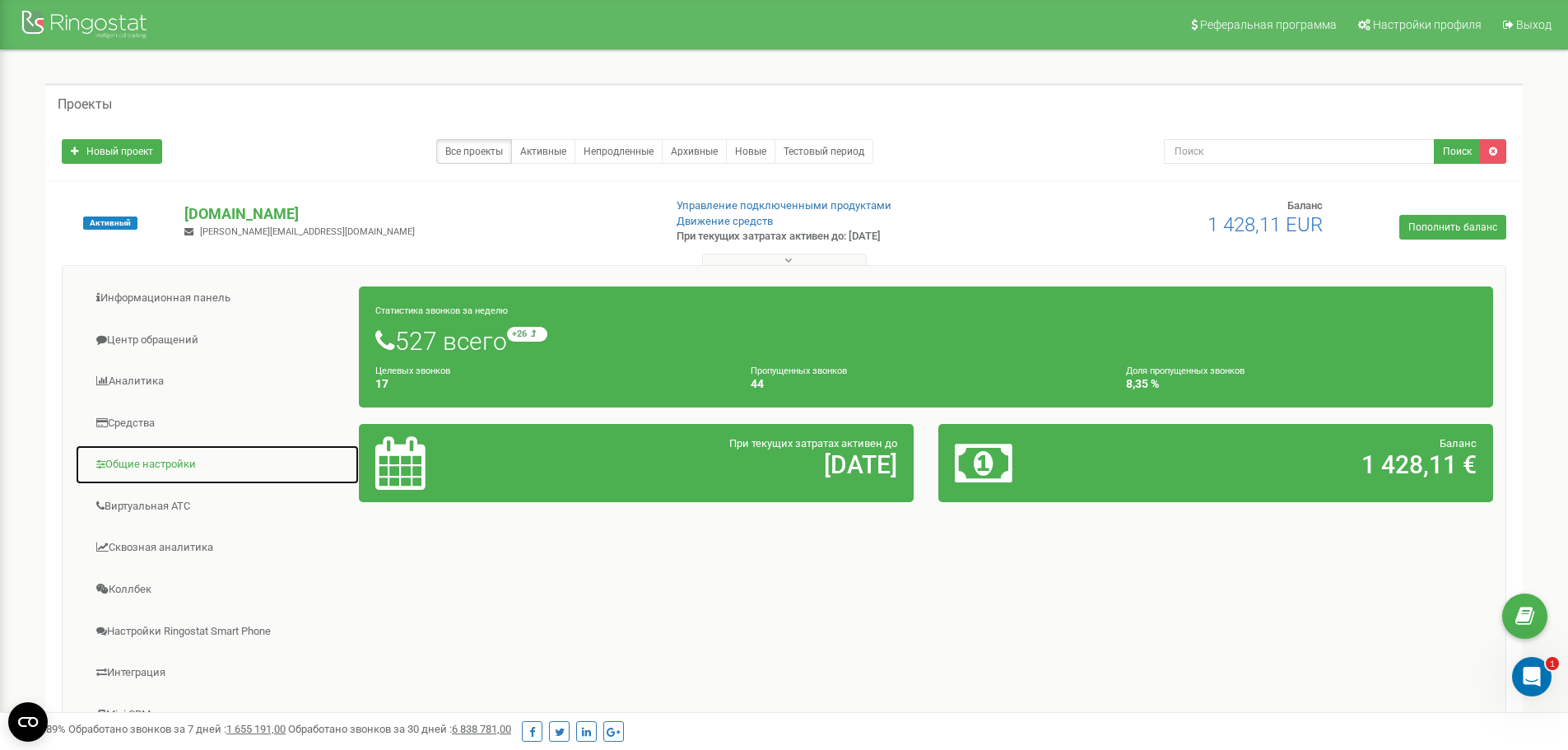 click on "Общие настройки" at bounding box center [217, 464] 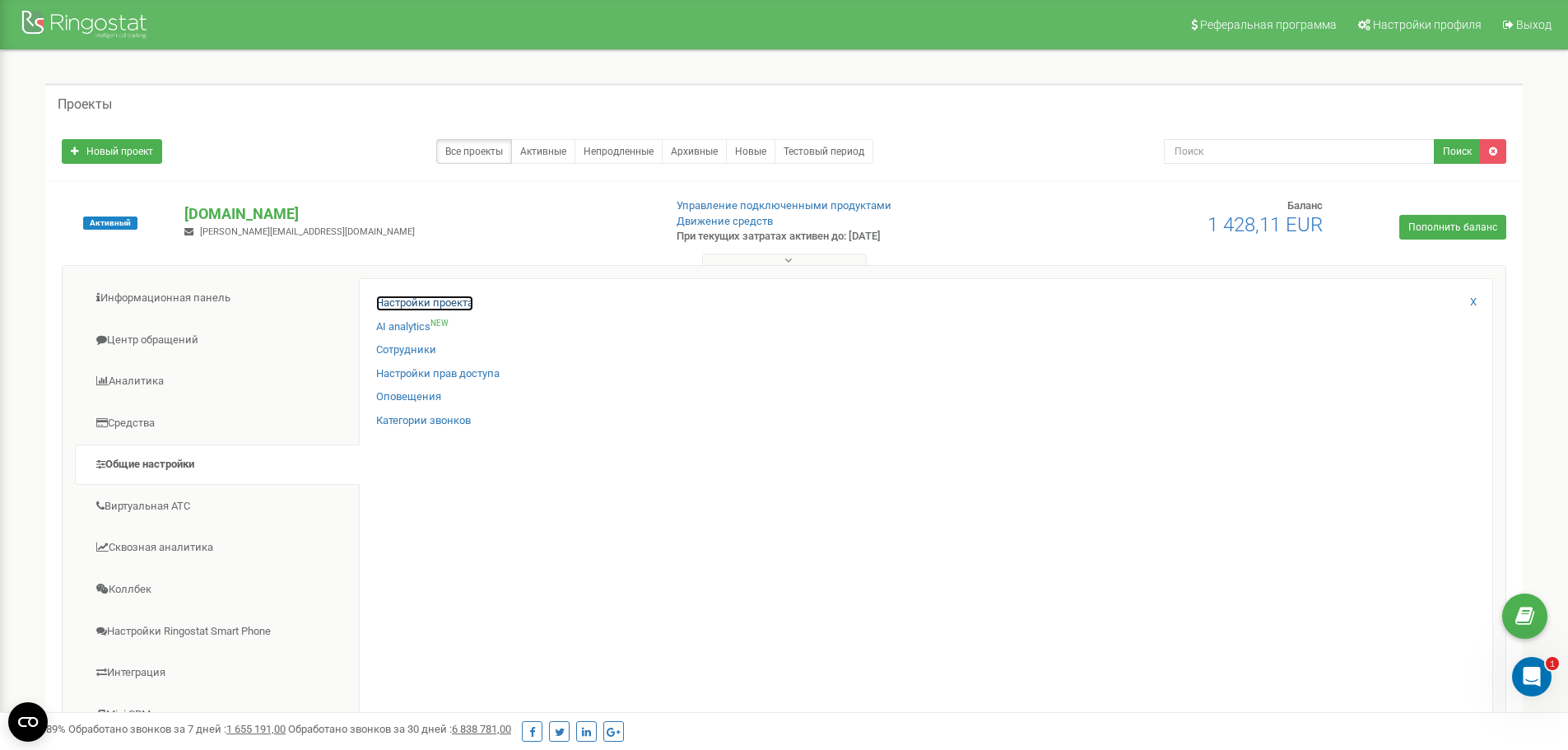 click on "Настройки проекта" at bounding box center (425, 303) 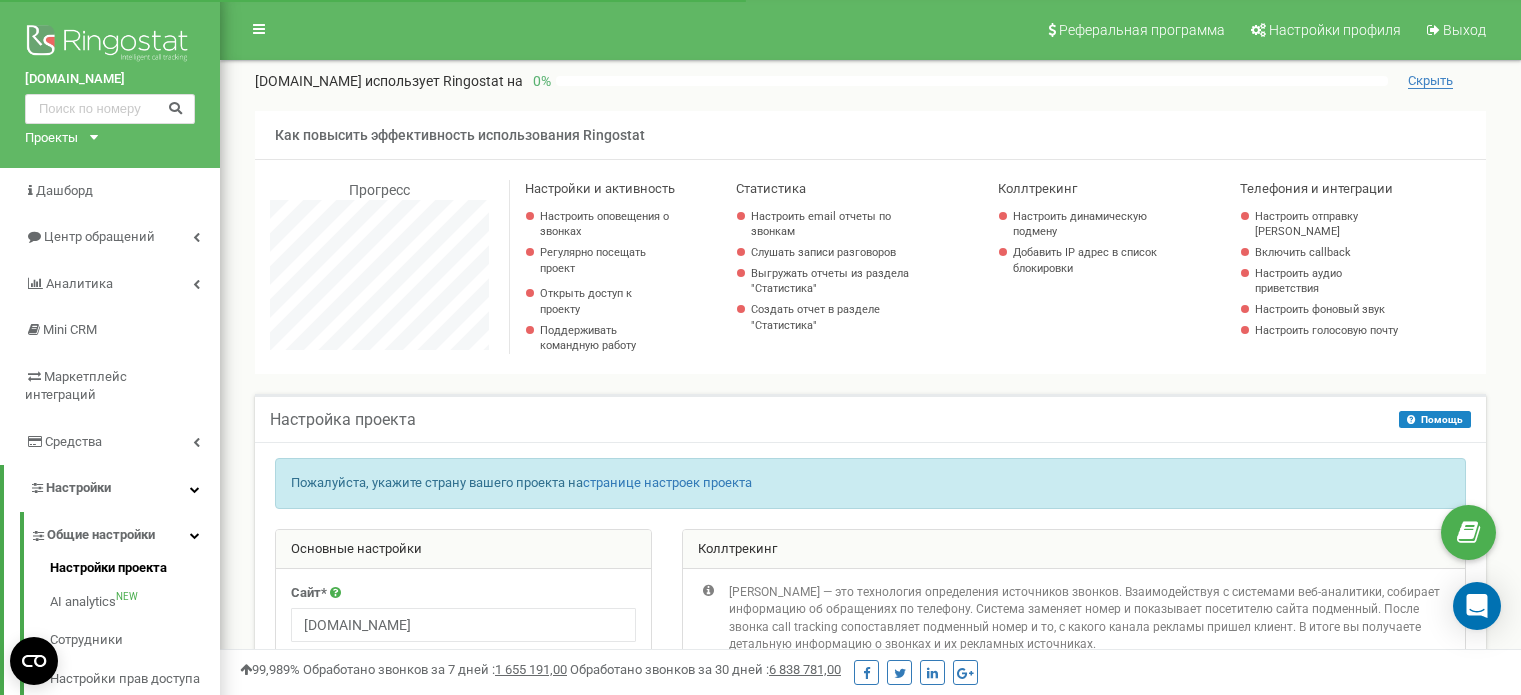 scroll, scrollTop: 0, scrollLeft: 0, axis: both 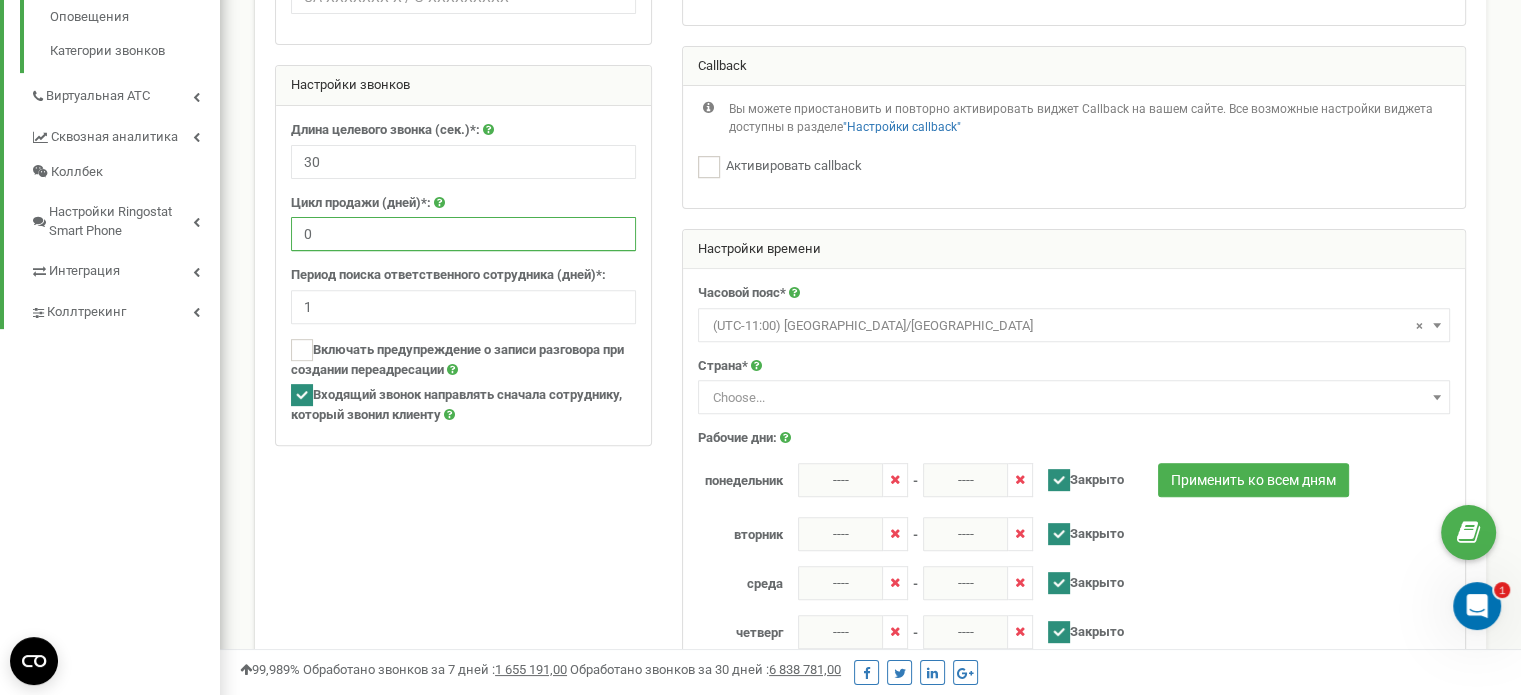 drag, startPoint x: 332, startPoint y: 246, endPoint x: 278, endPoint y: 233, distance: 55.542778 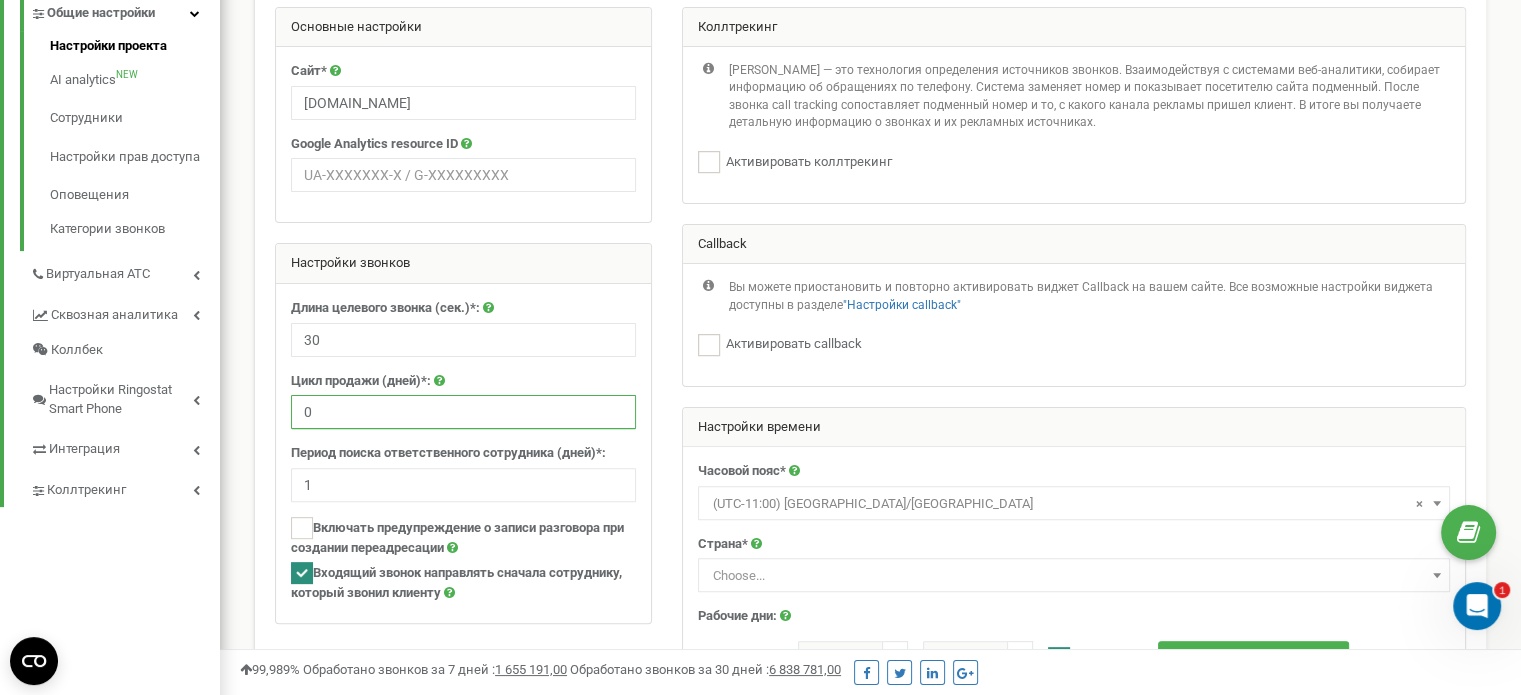 scroll, scrollTop: 405, scrollLeft: 0, axis: vertical 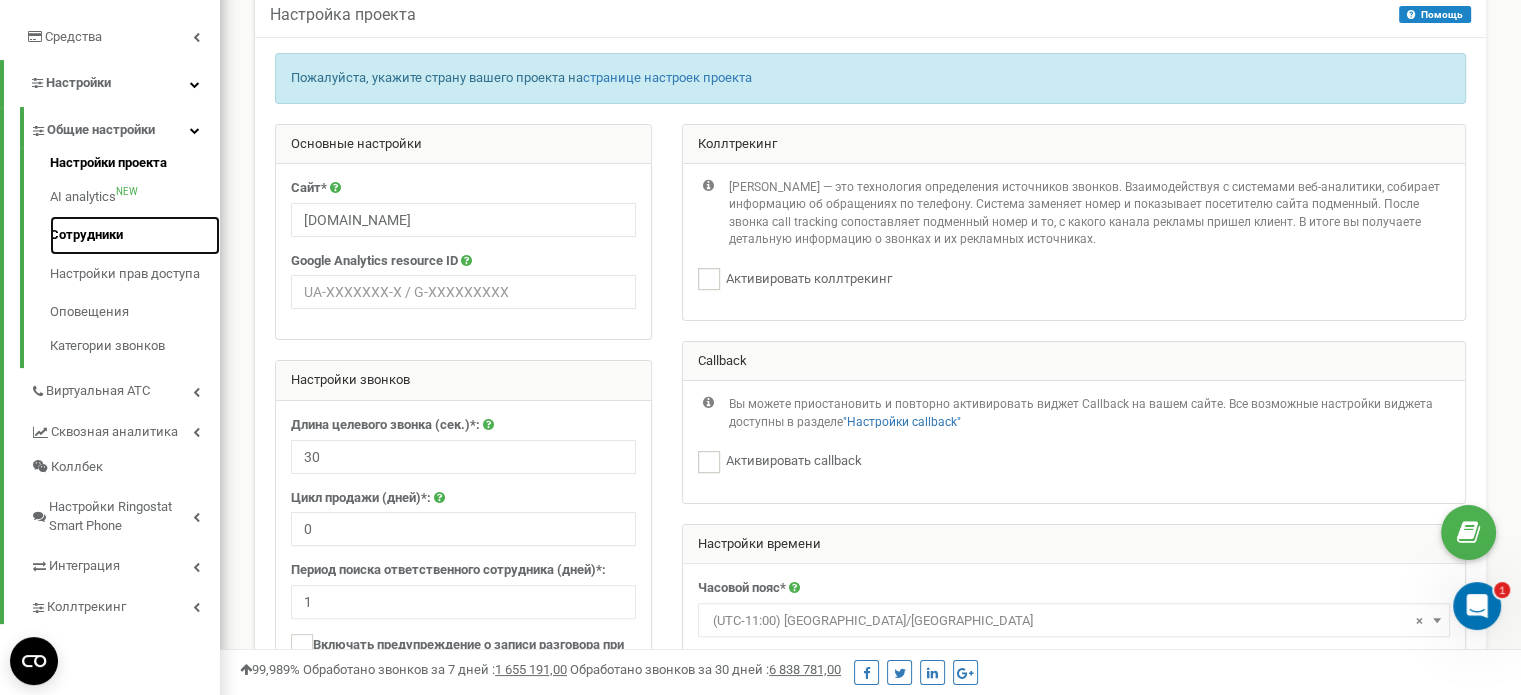 click on "Сотрудники" at bounding box center [135, 235] 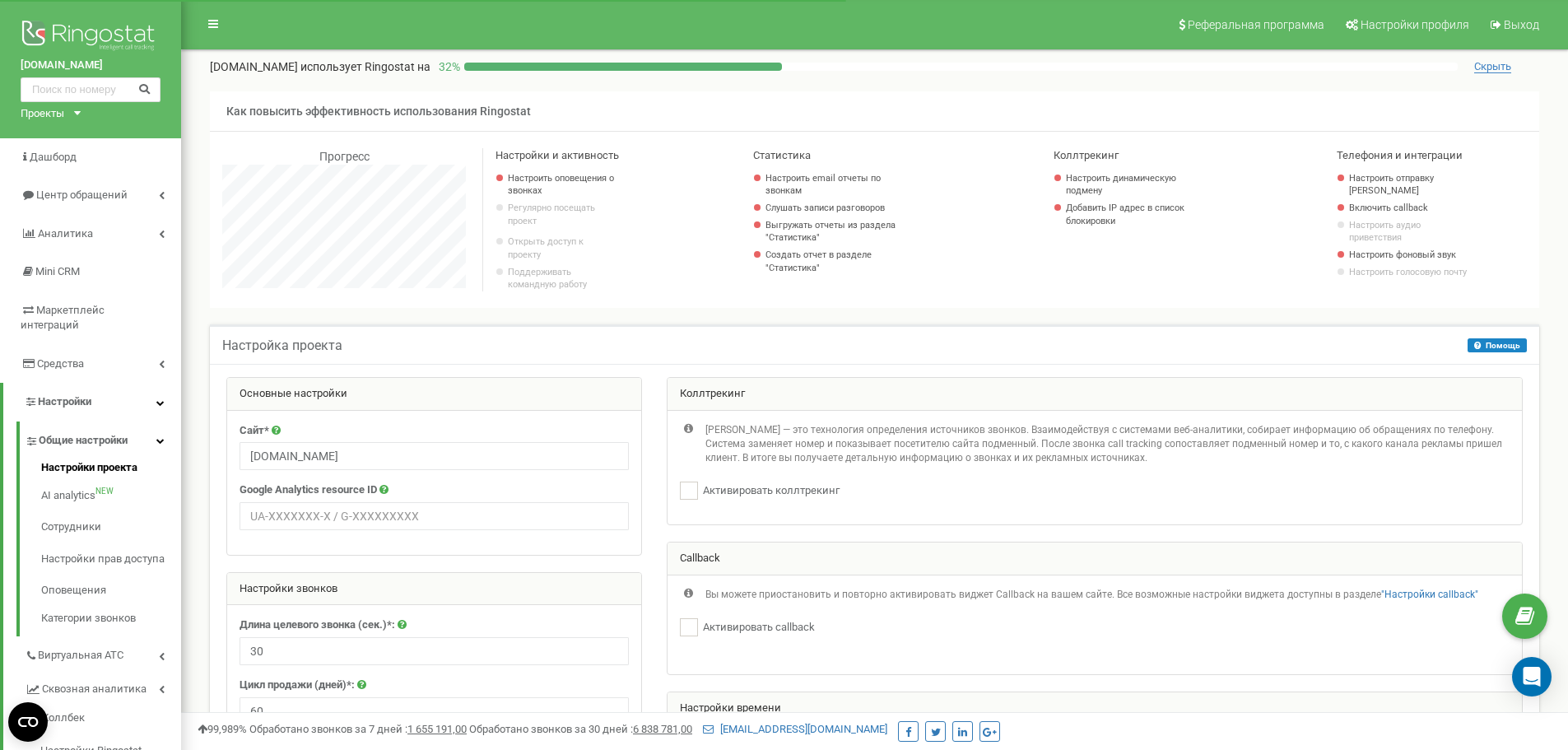 scroll, scrollTop: 0, scrollLeft: 0, axis: both 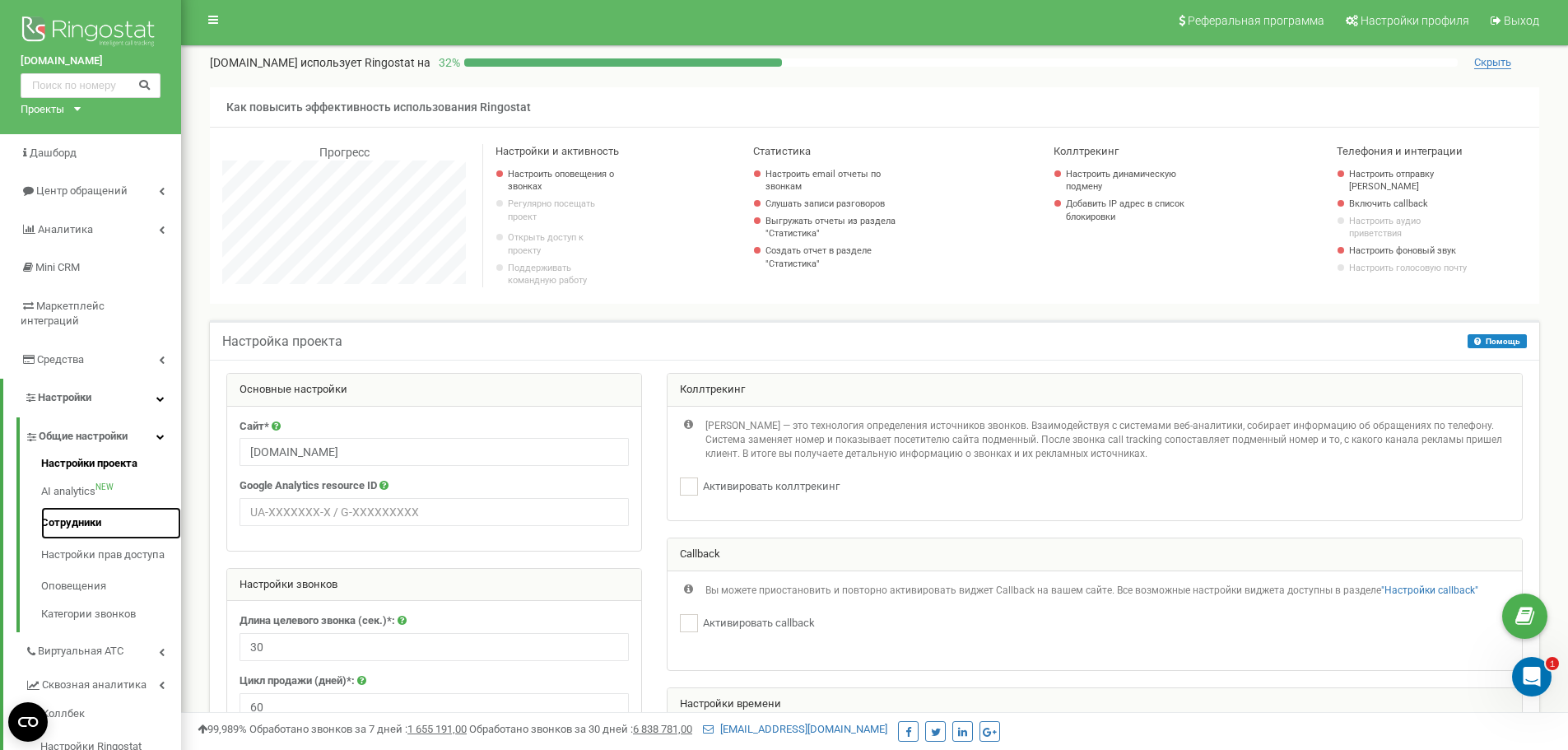 click on "Сотрудники" at bounding box center (111, 523) 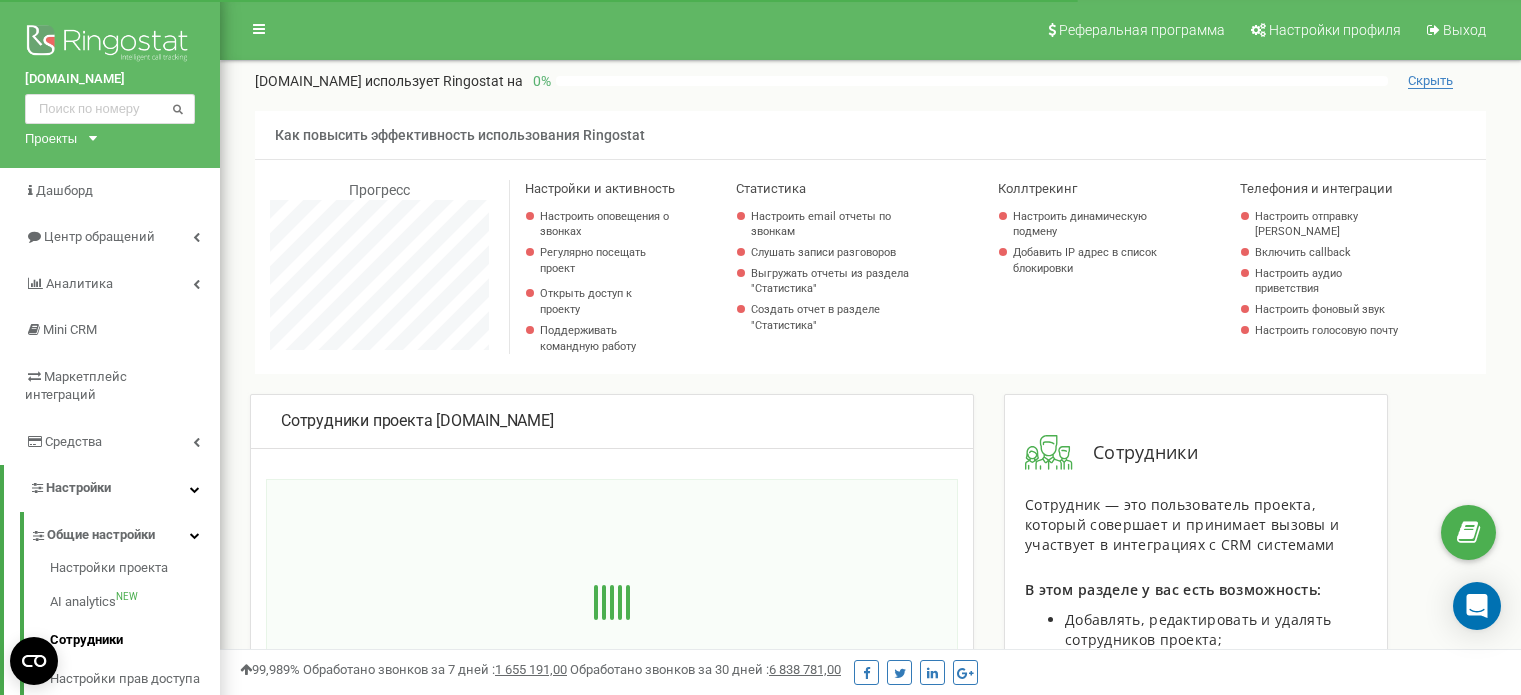 scroll, scrollTop: 0, scrollLeft: 0, axis: both 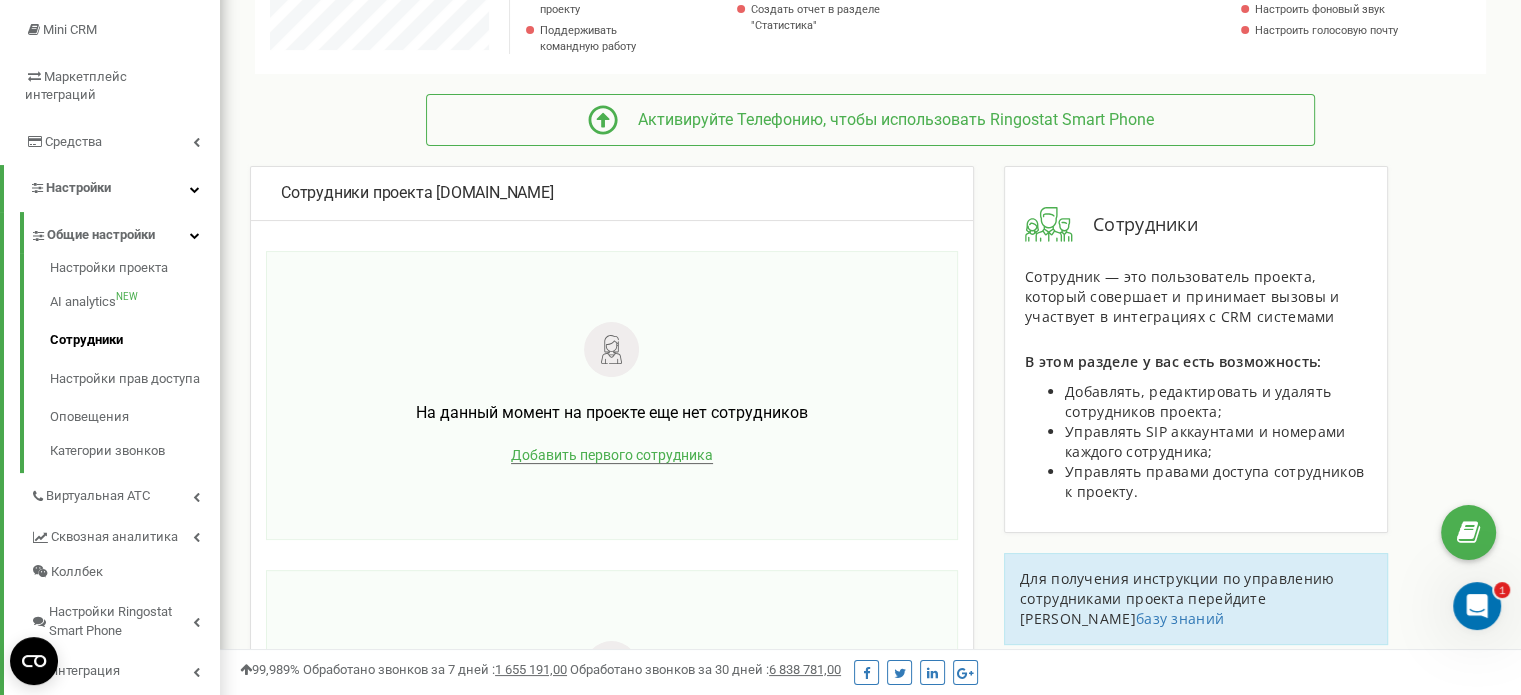 click on "Добавить первого сотрудника" at bounding box center [612, 455] 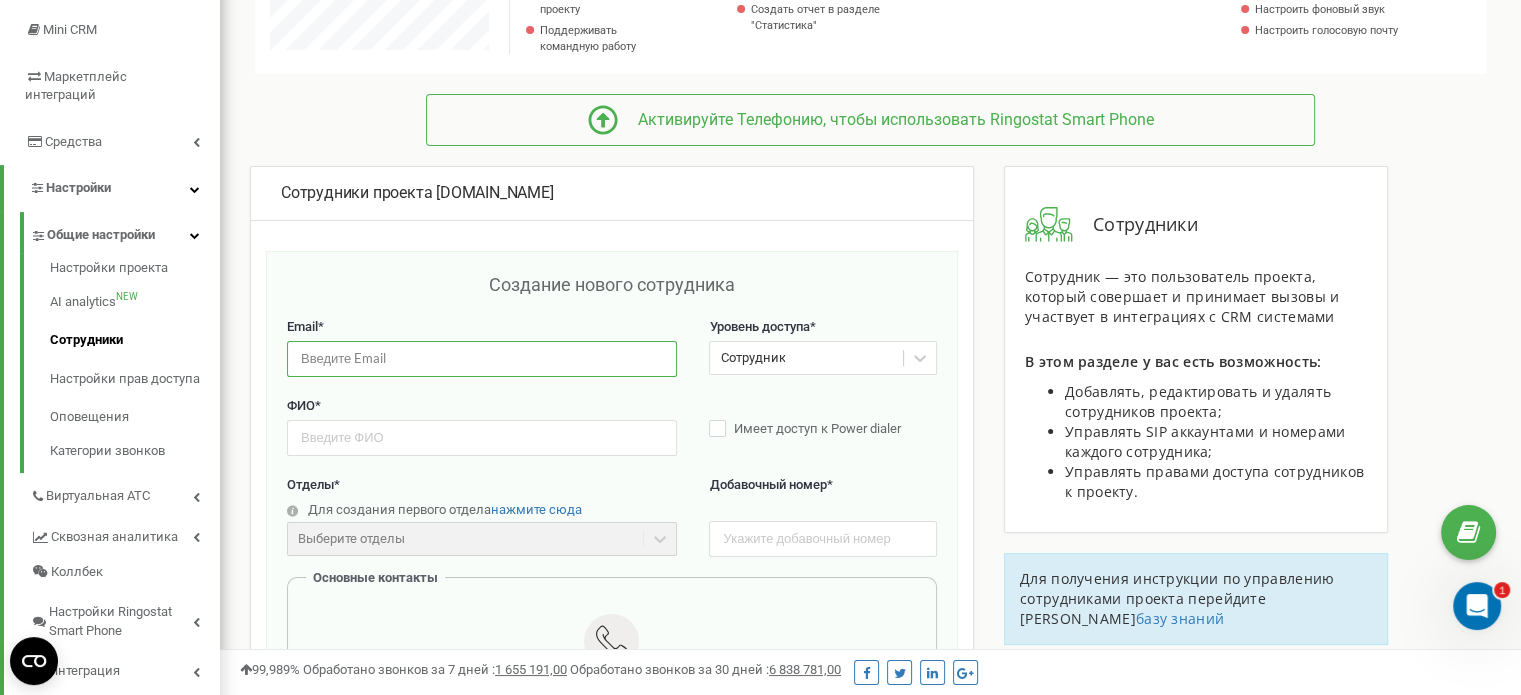 click at bounding box center (482, 358) 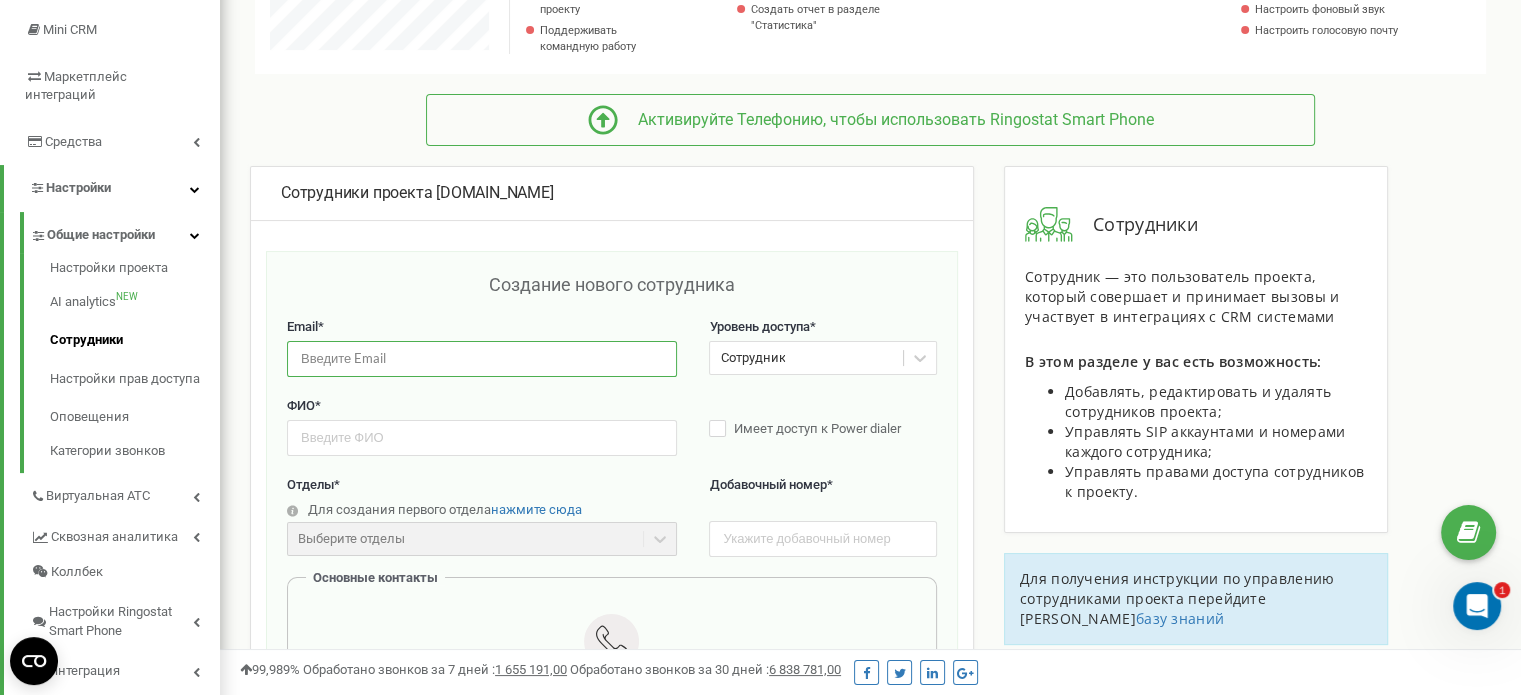 type on "e.efimova@lionautoauction.pl" 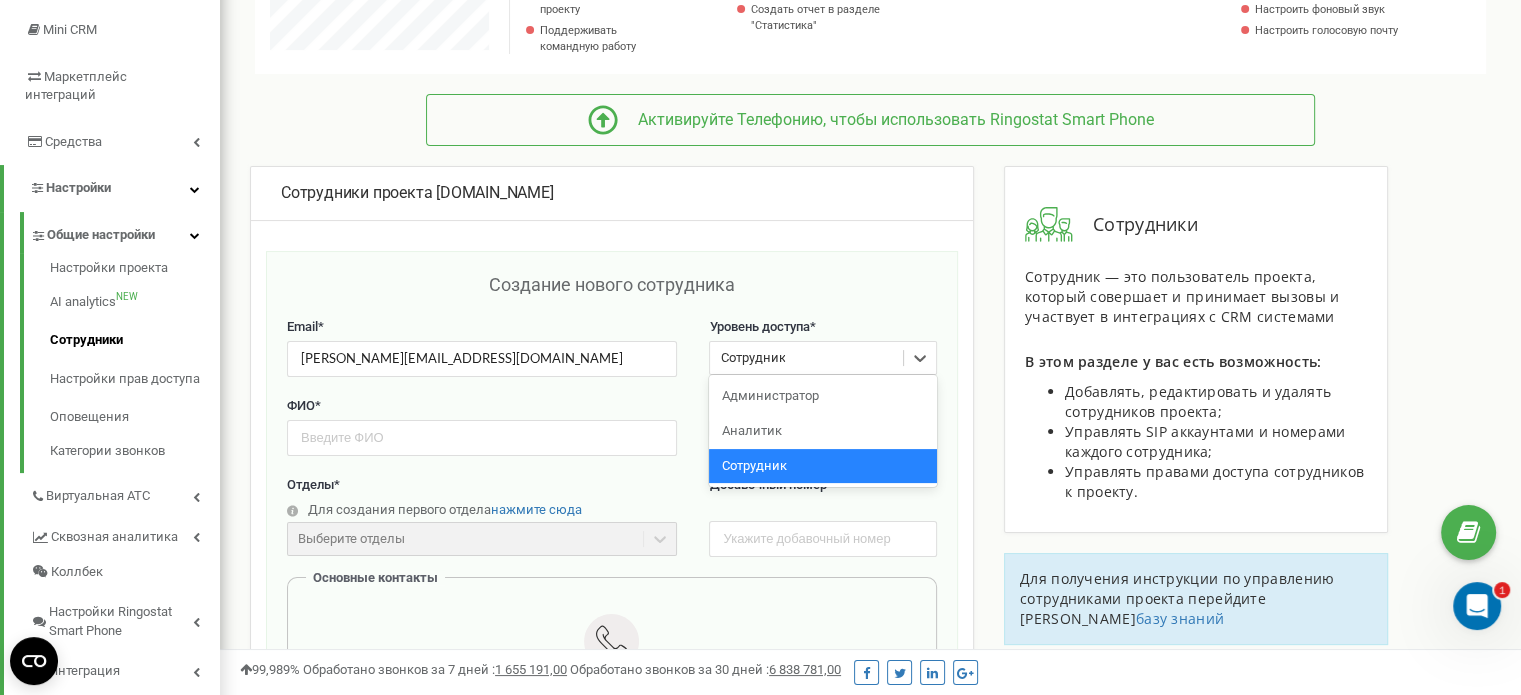 click on "Сотрудник" at bounding box center (806, 358) 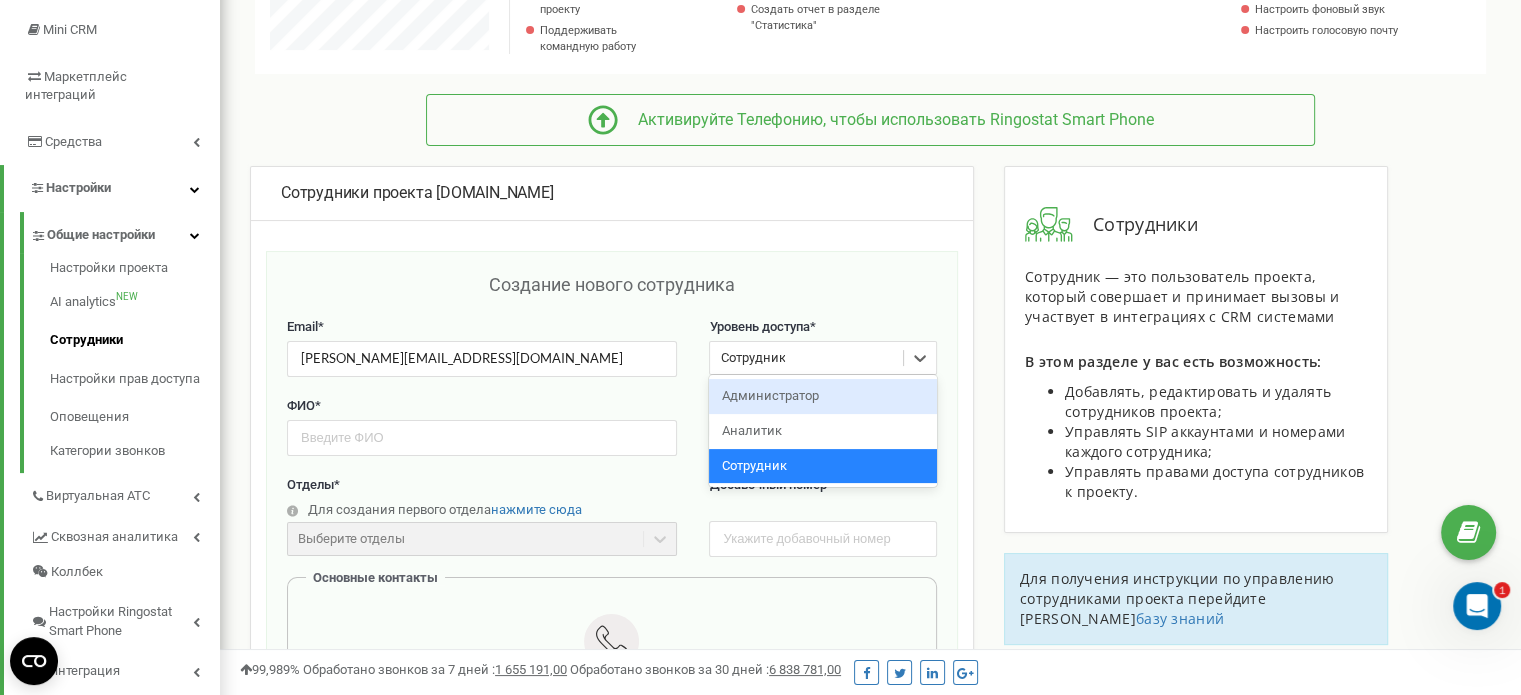 click on "Администратор" at bounding box center (822, 396) 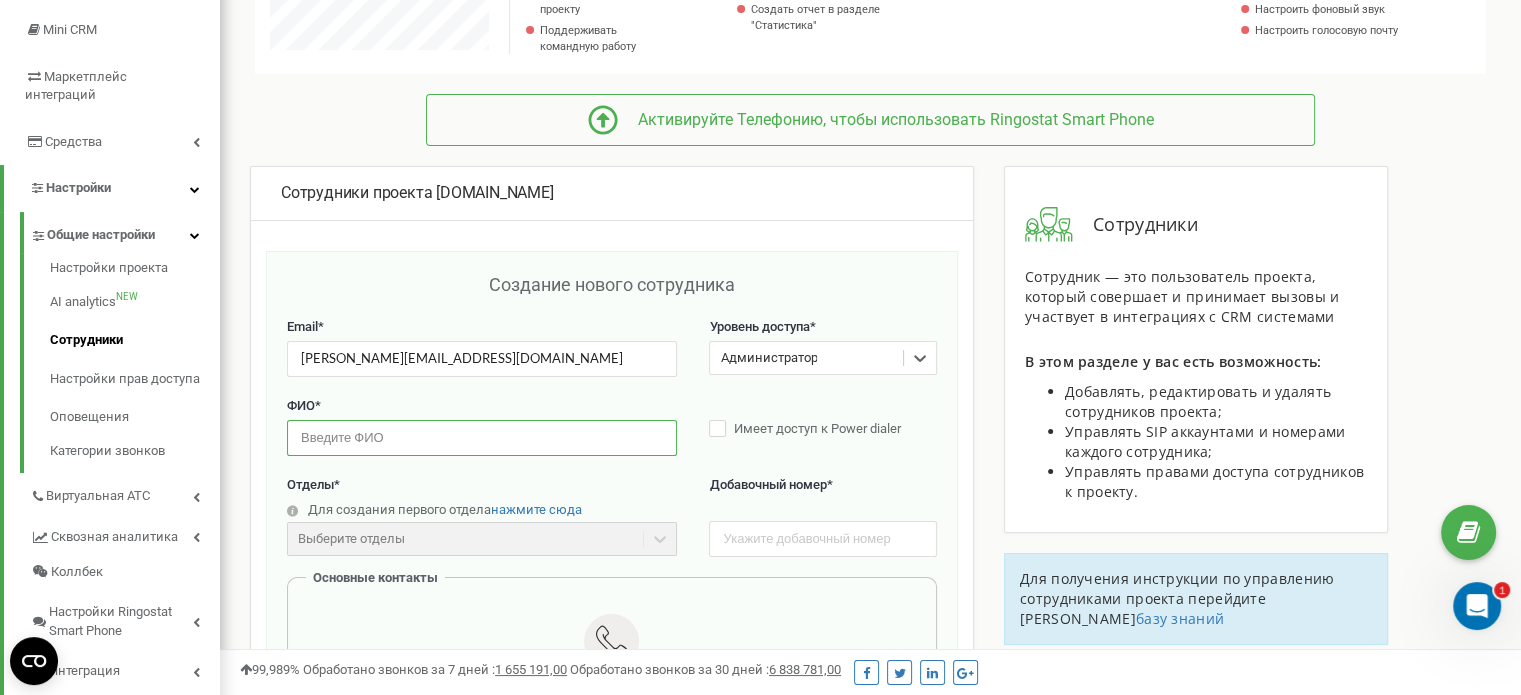 click at bounding box center (482, 437) 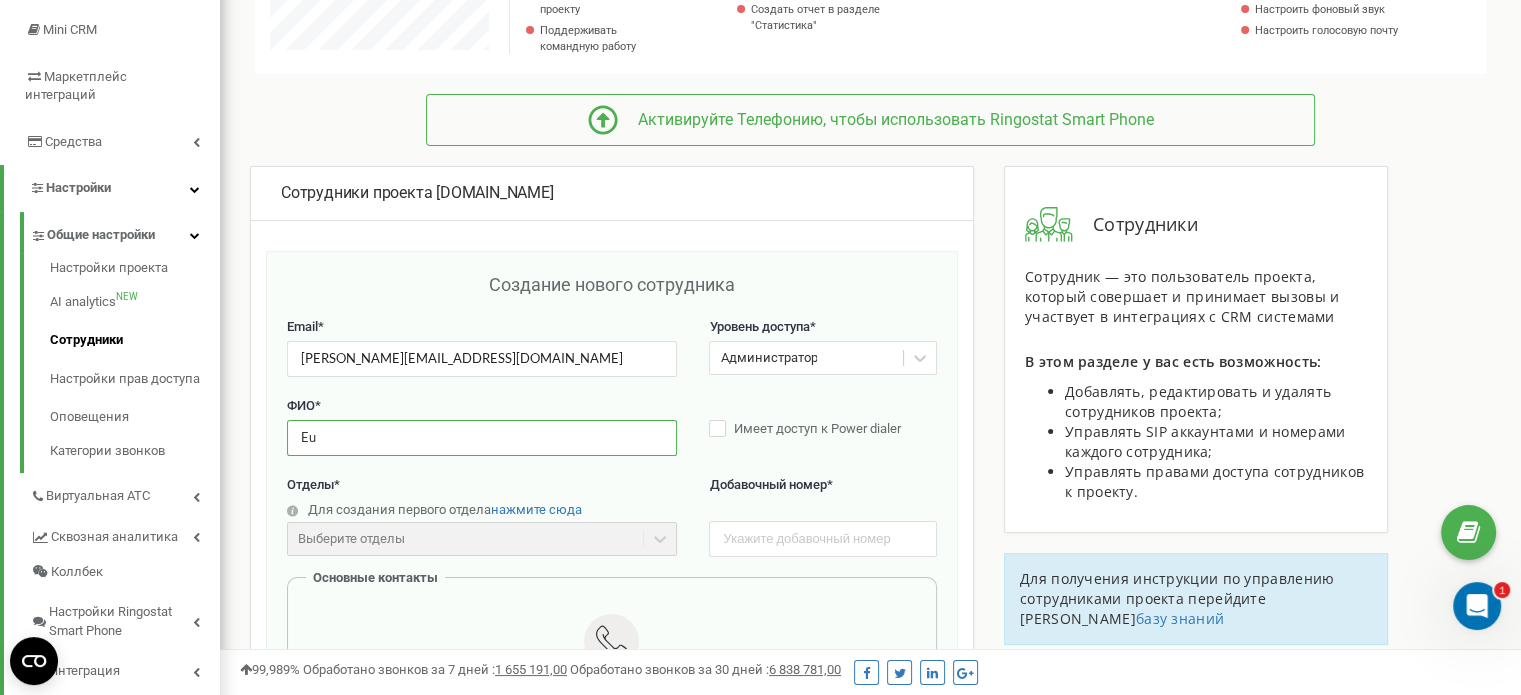 type on "E" 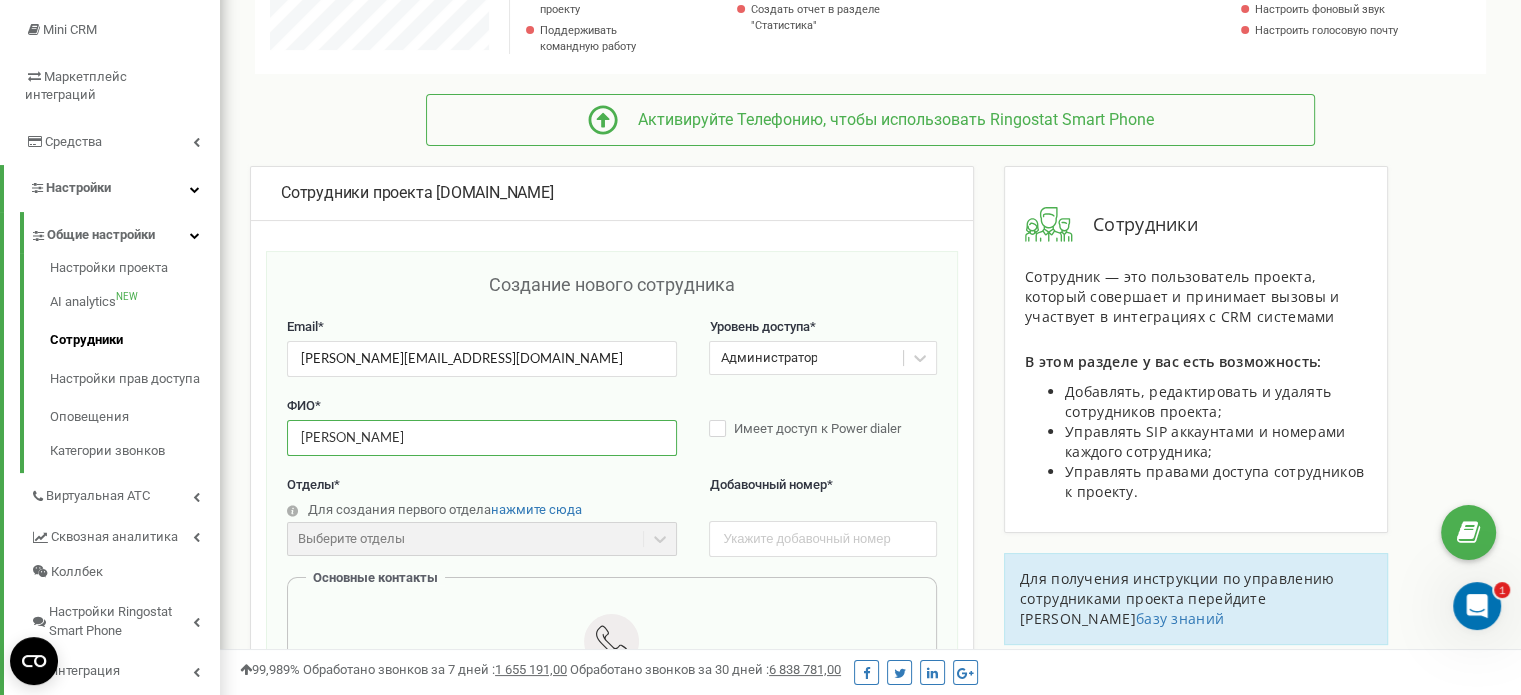 scroll, scrollTop: 500, scrollLeft: 0, axis: vertical 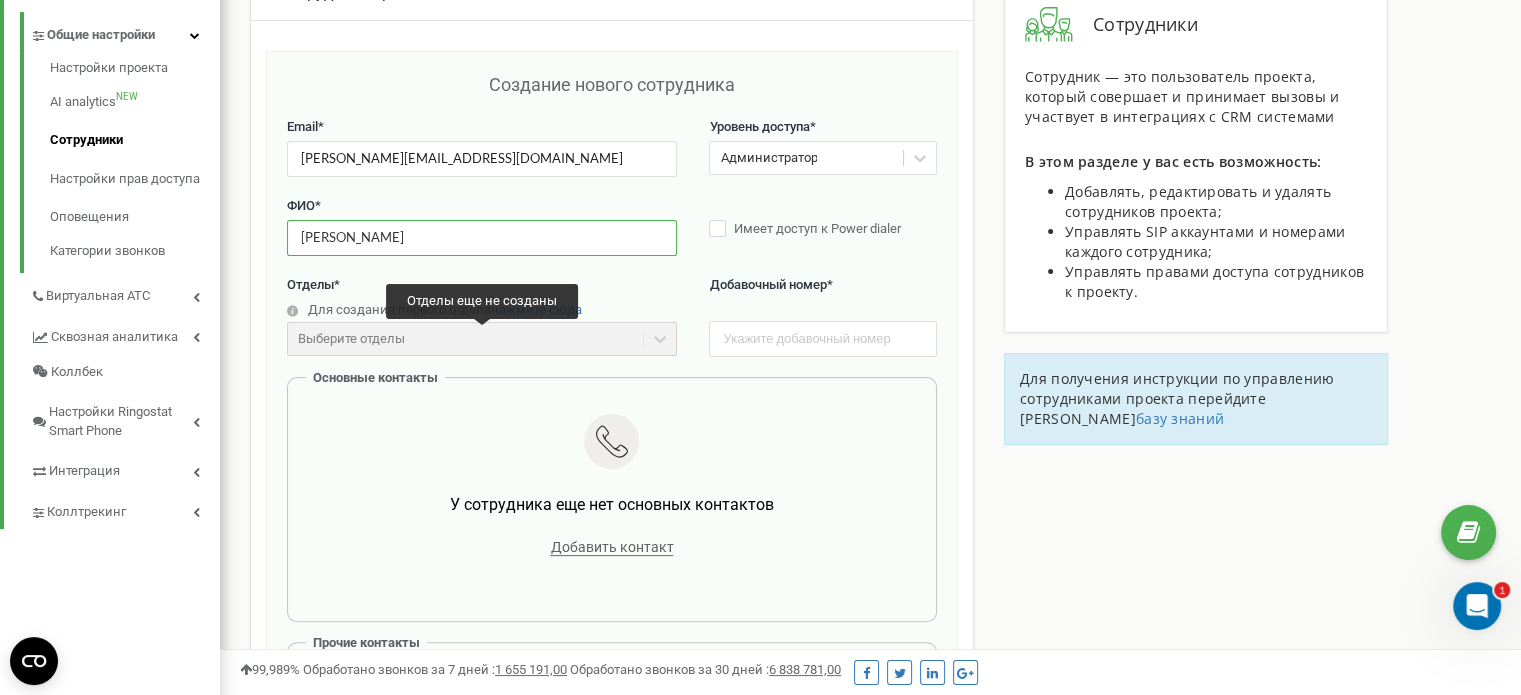 type on "Евгения Ефимова" 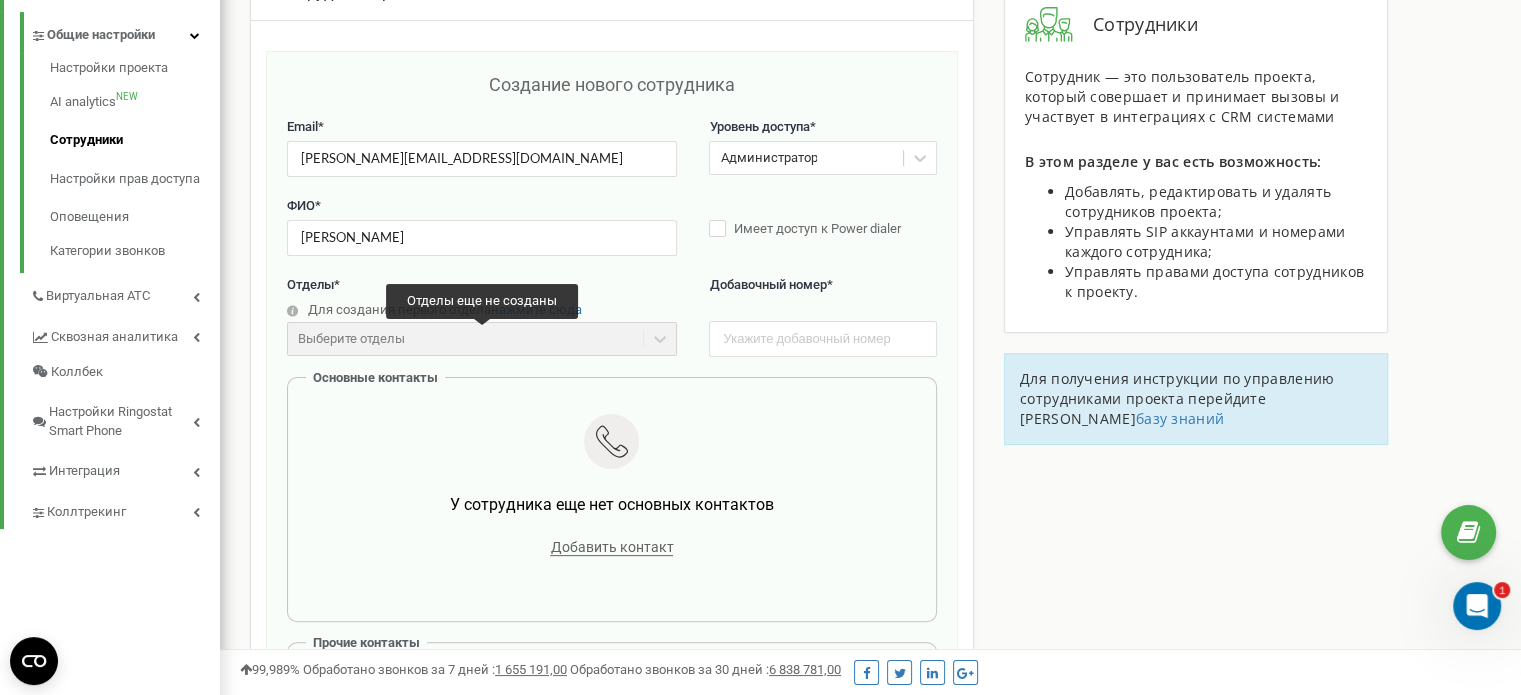 click on "Выберите отделы" at bounding box center (482, 339) 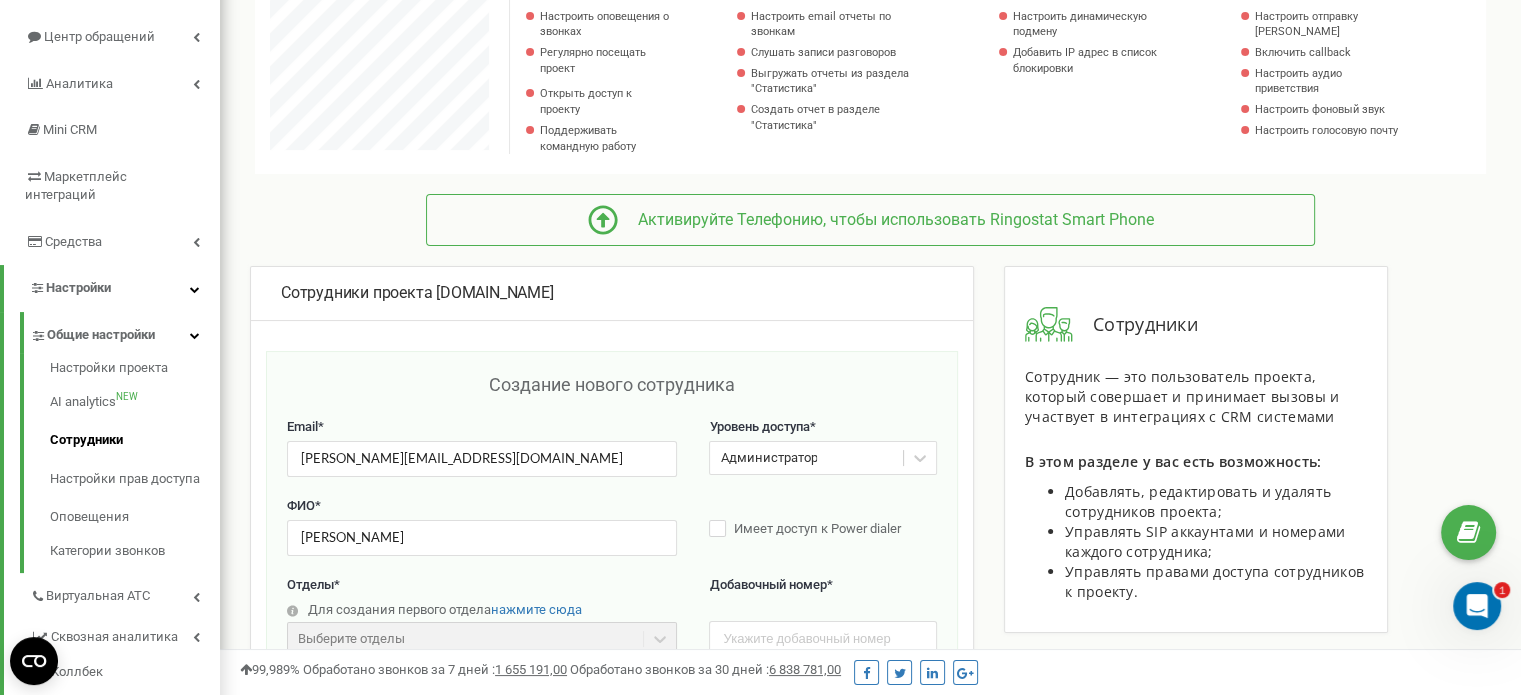 scroll, scrollTop: 900, scrollLeft: 0, axis: vertical 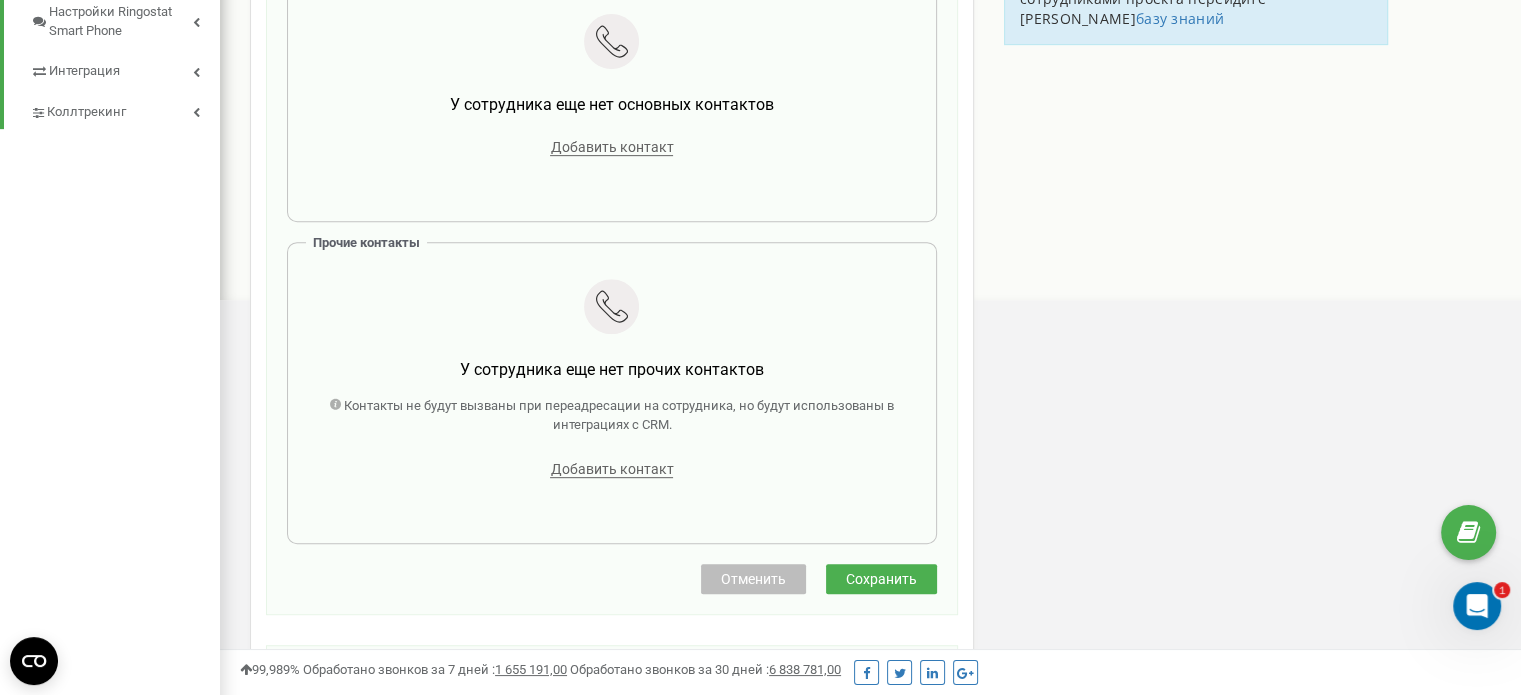 click on "Сохранить" at bounding box center (881, 579) 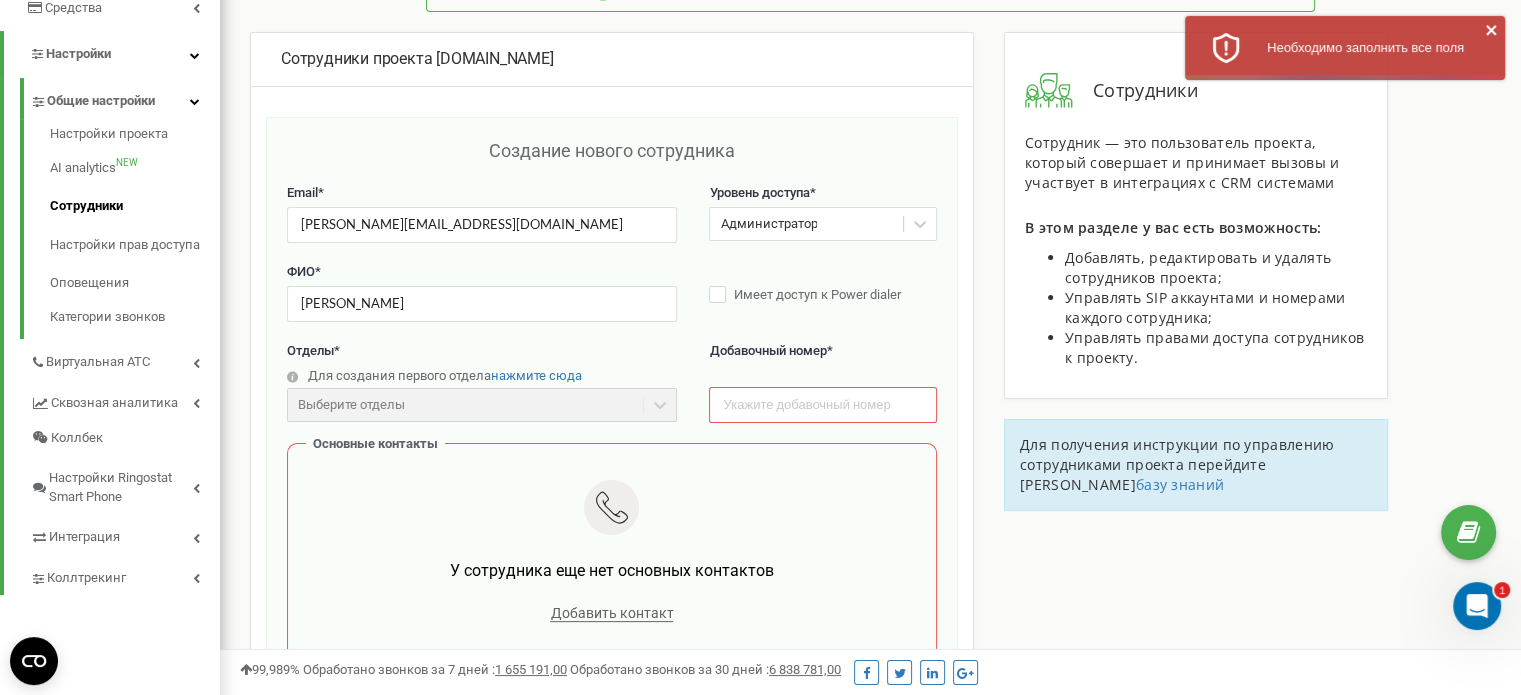 scroll, scrollTop: 400, scrollLeft: 0, axis: vertical 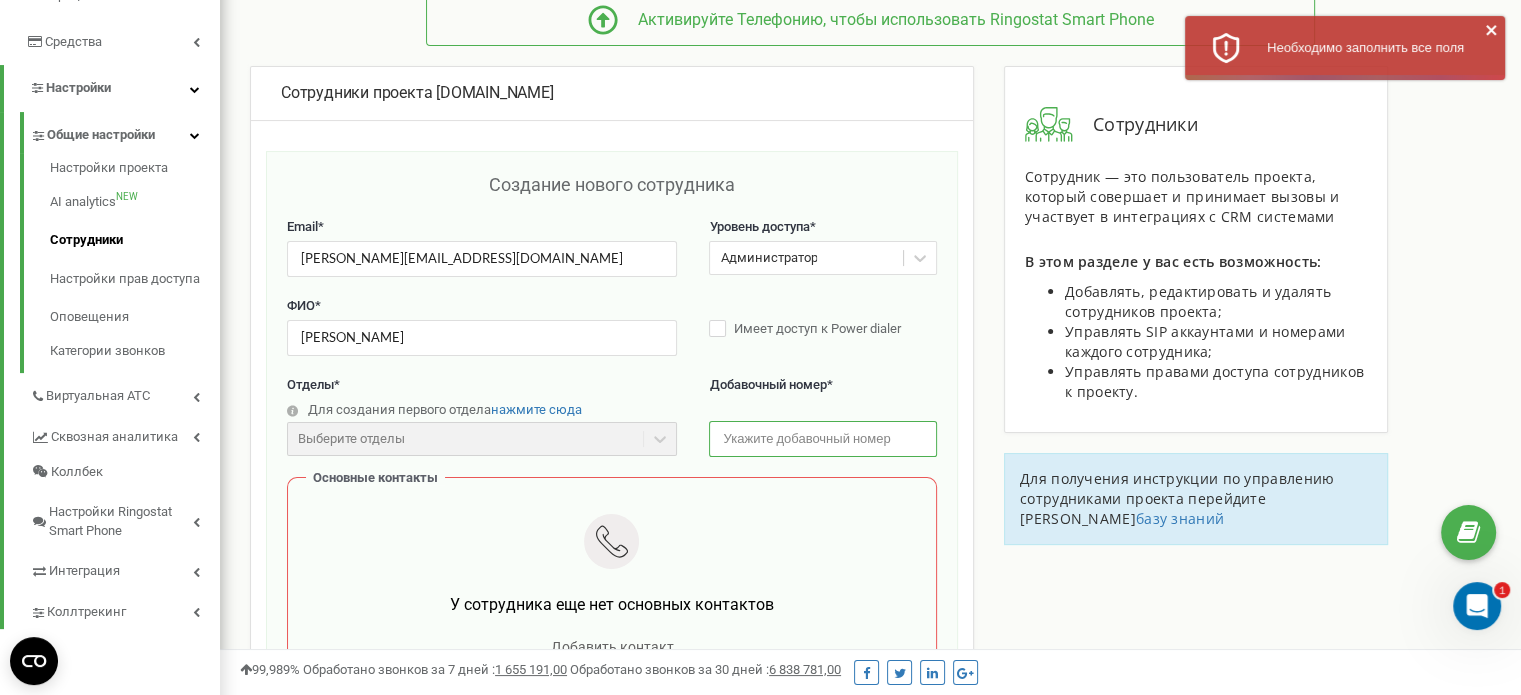 click at bounding box center [822, 438] 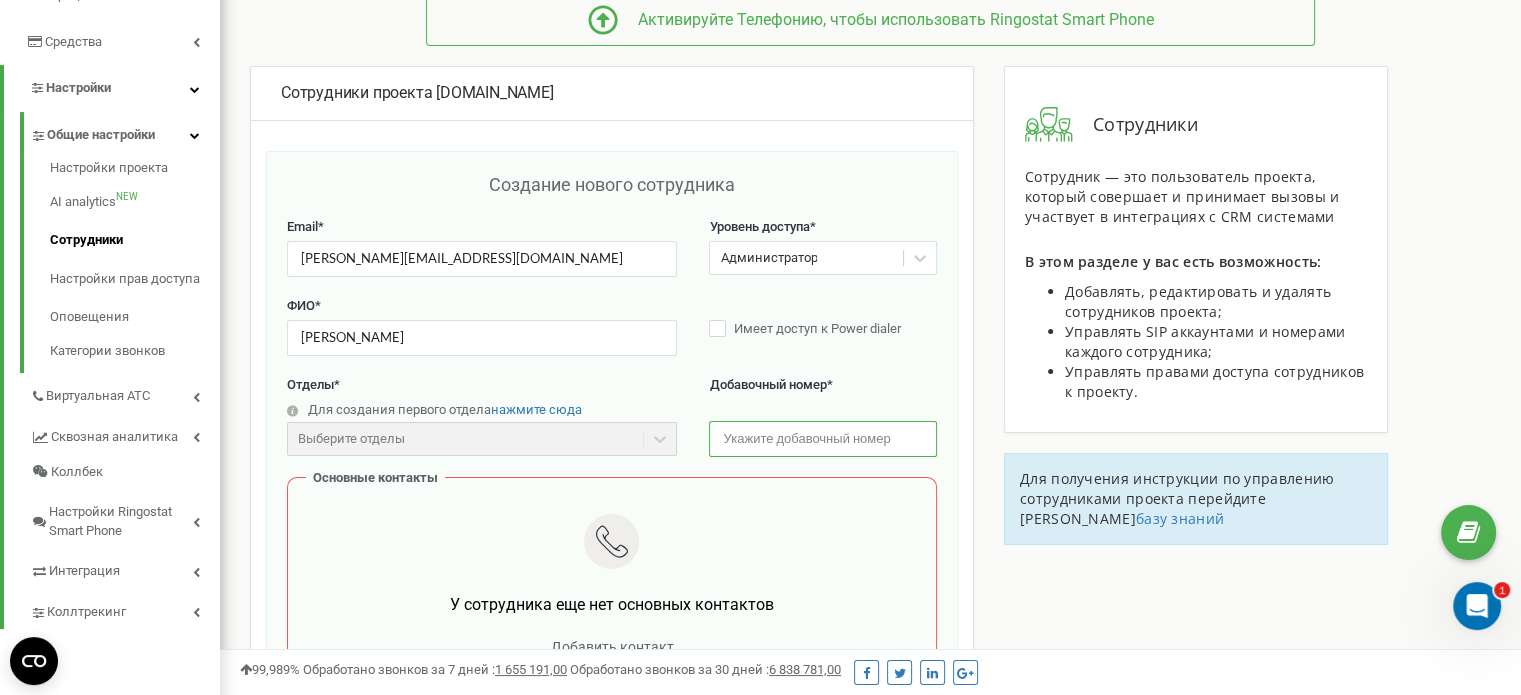 click at bounding box center (822, 438) 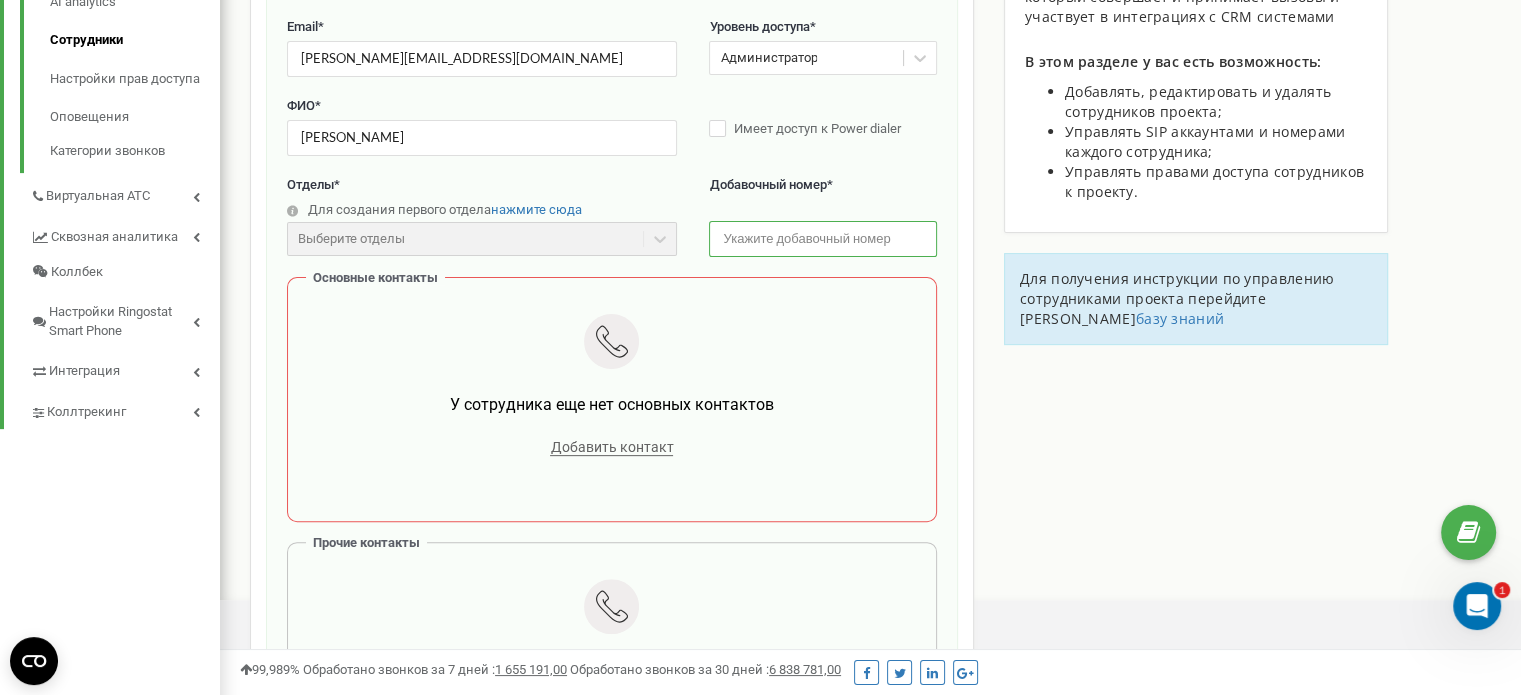 scroll, scrollTop: 800, scrollLeft: 0, axis: vertical 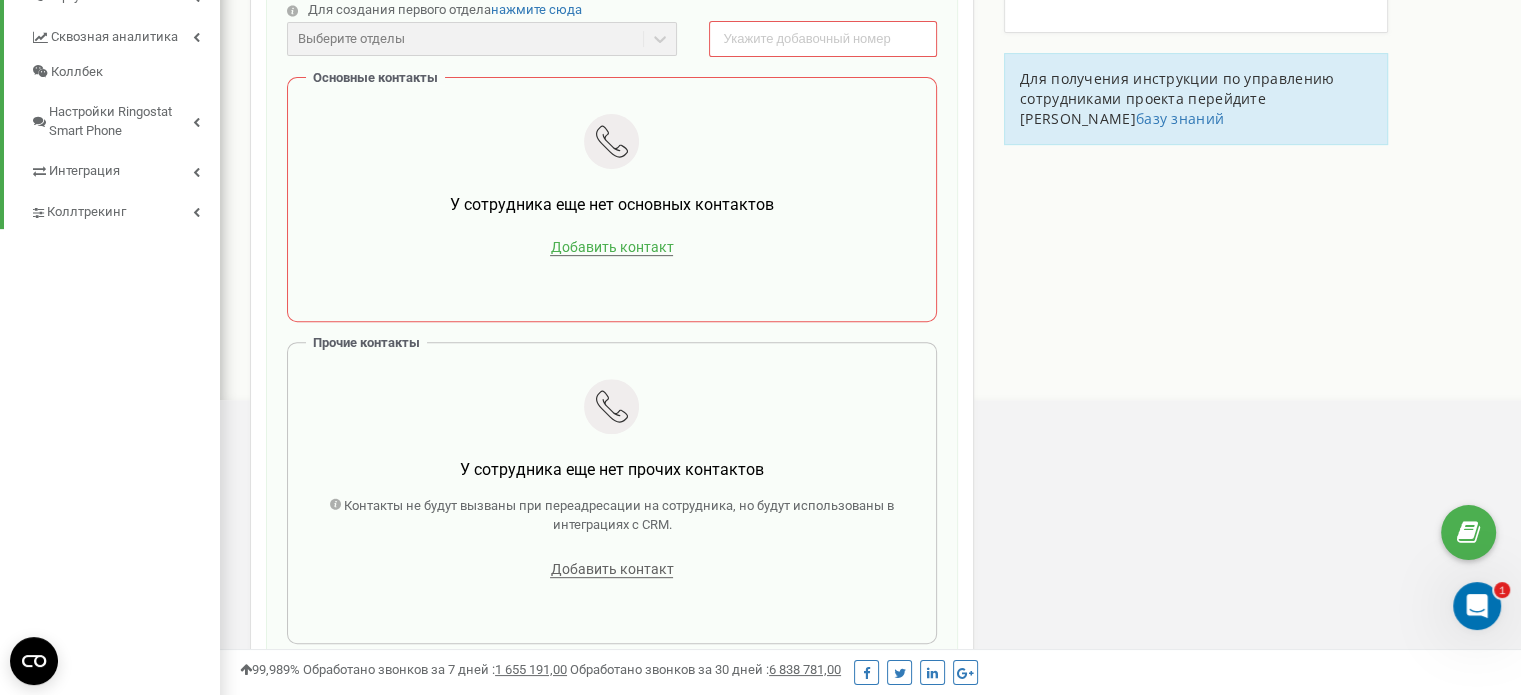 click on "Добавить контакт" at bounding box center (611, 247) 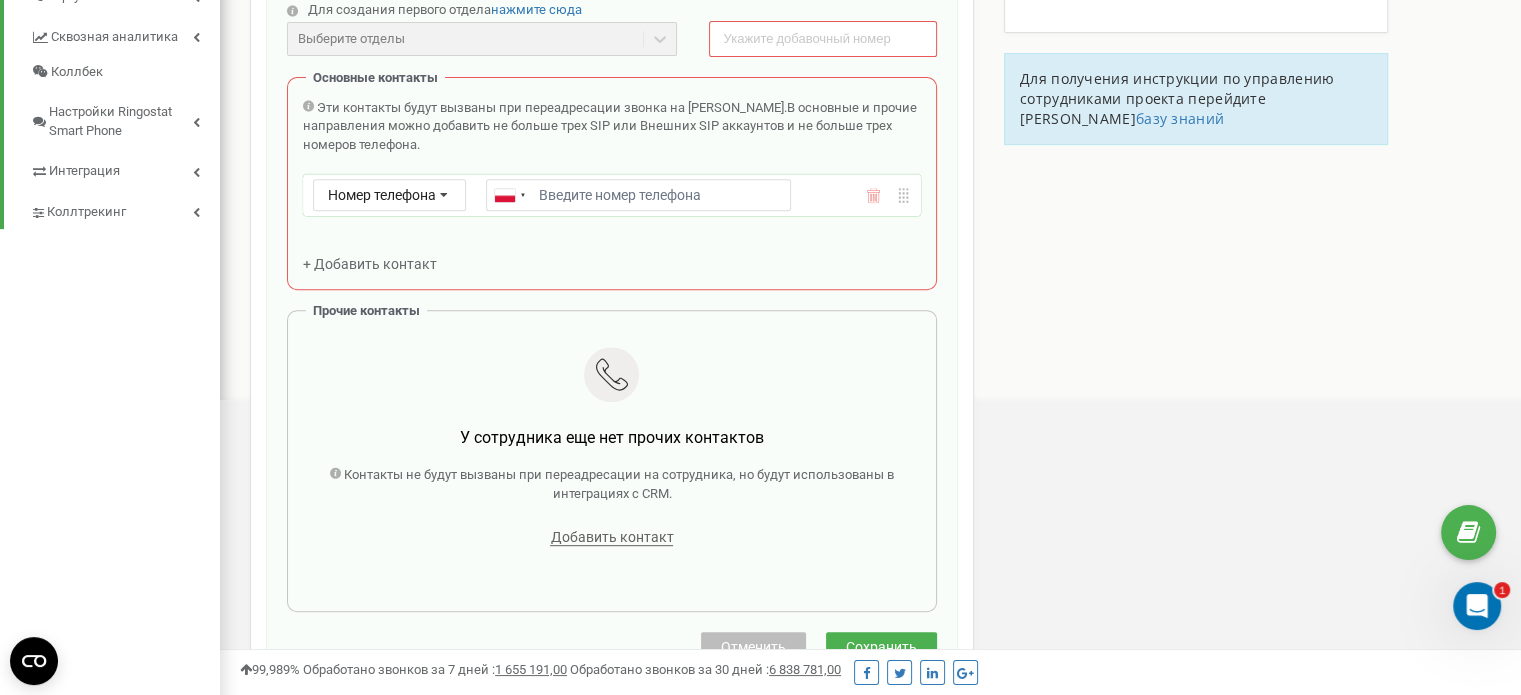 type on "+420775117573" 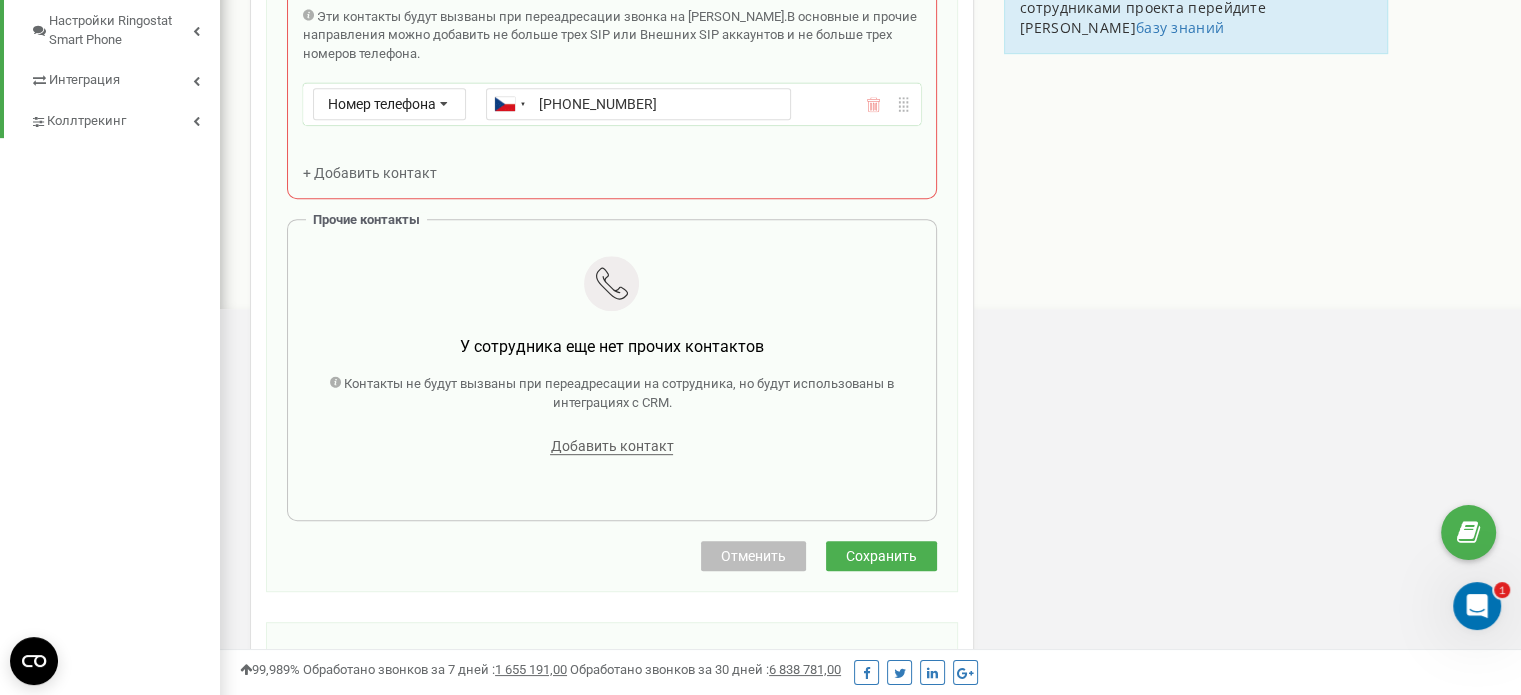 scroll, scrollTop: 1000, scrollLeft: 0, axis: vertical 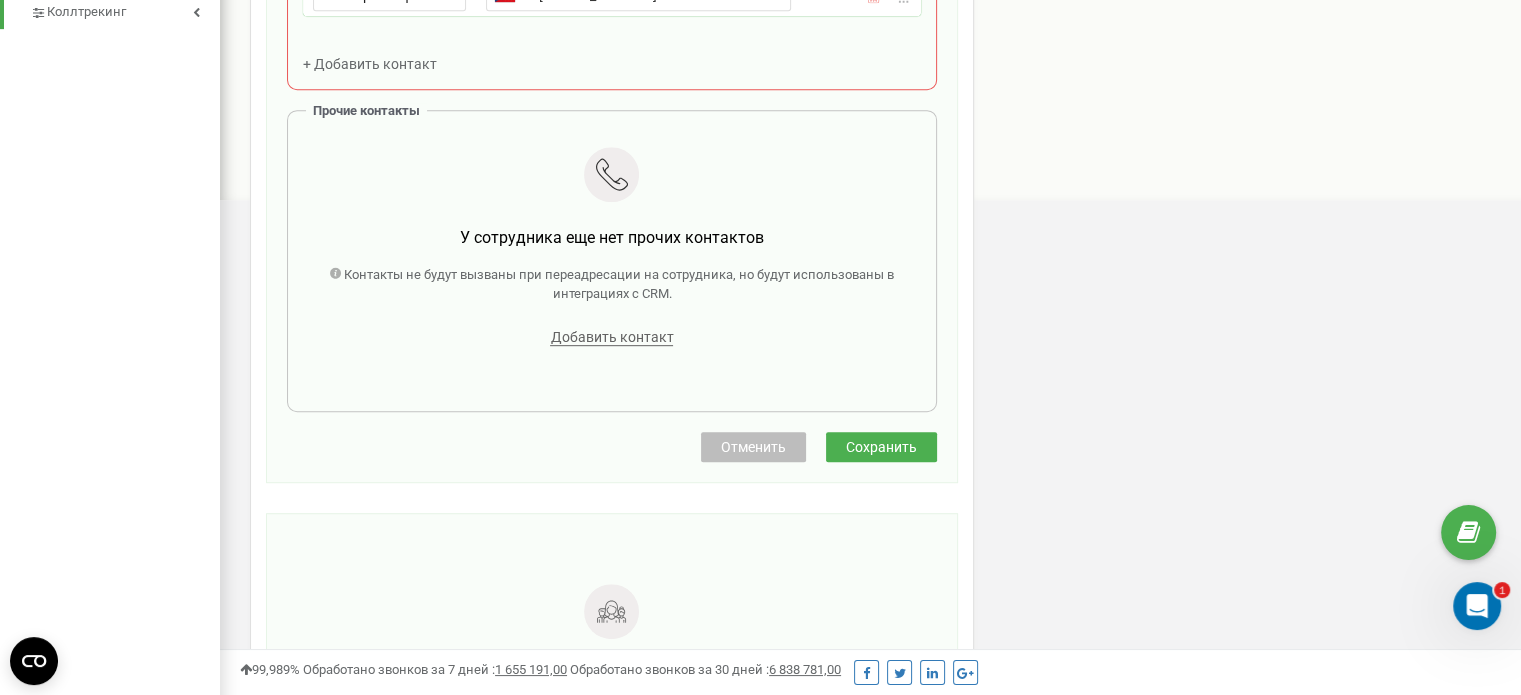click on "Сохранить" at bounding box center [881, 447] 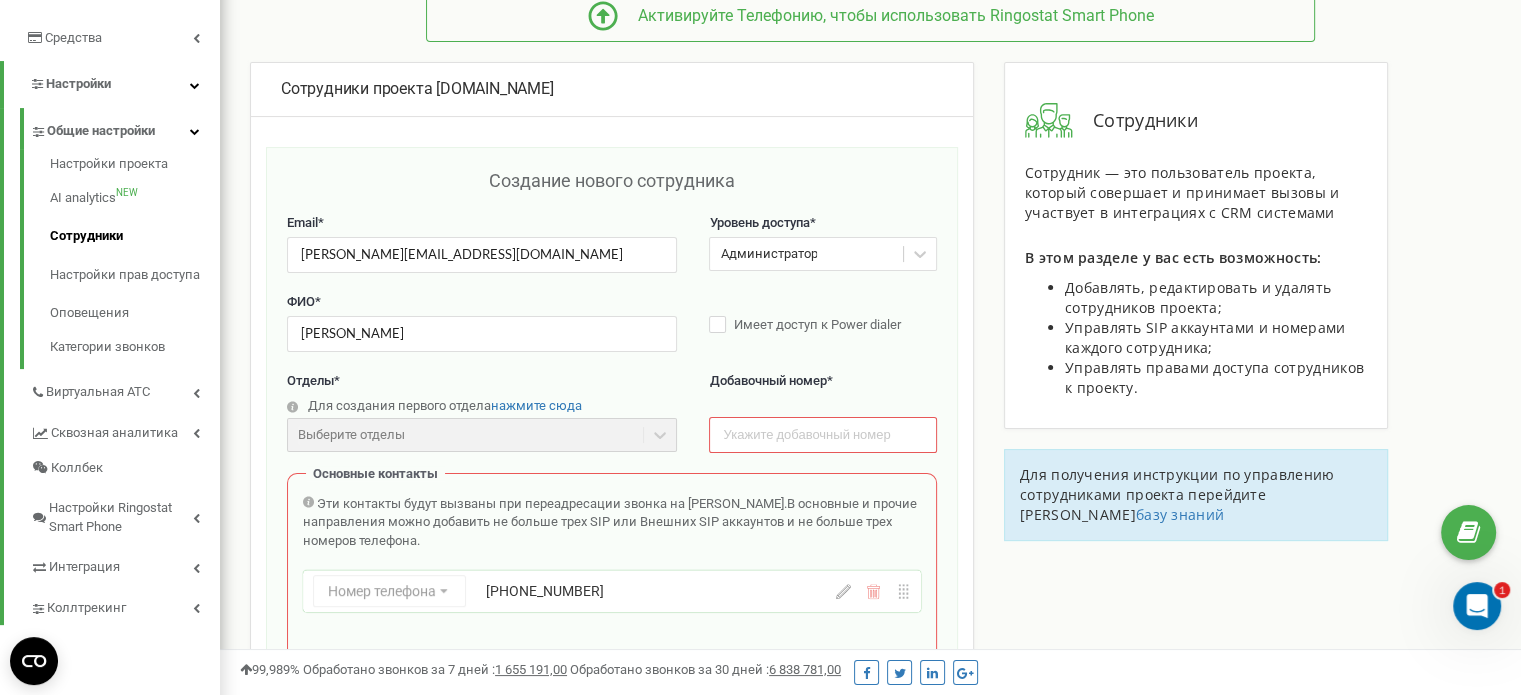 scroll, scrollTop: 400, scrollLeft: 0, axis: vertical 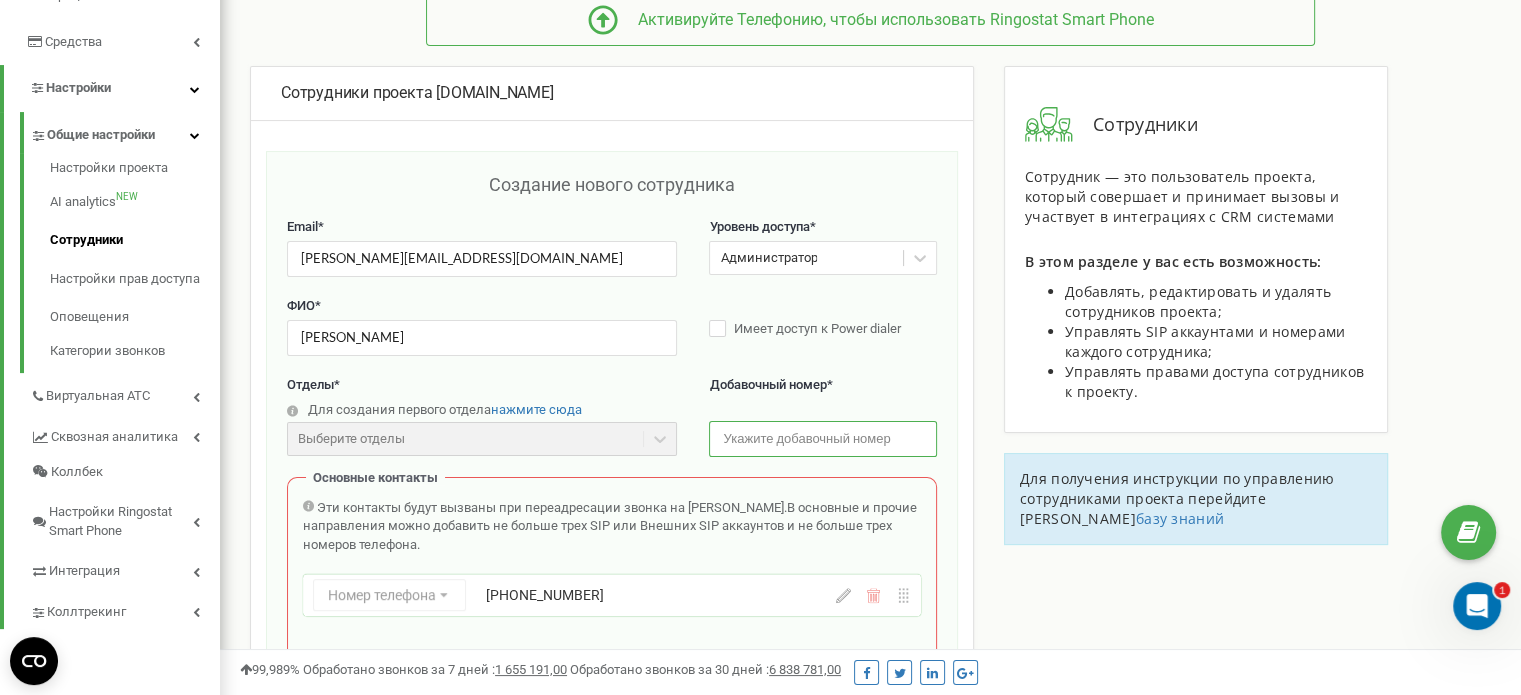 click at bounding box center (822, 438) 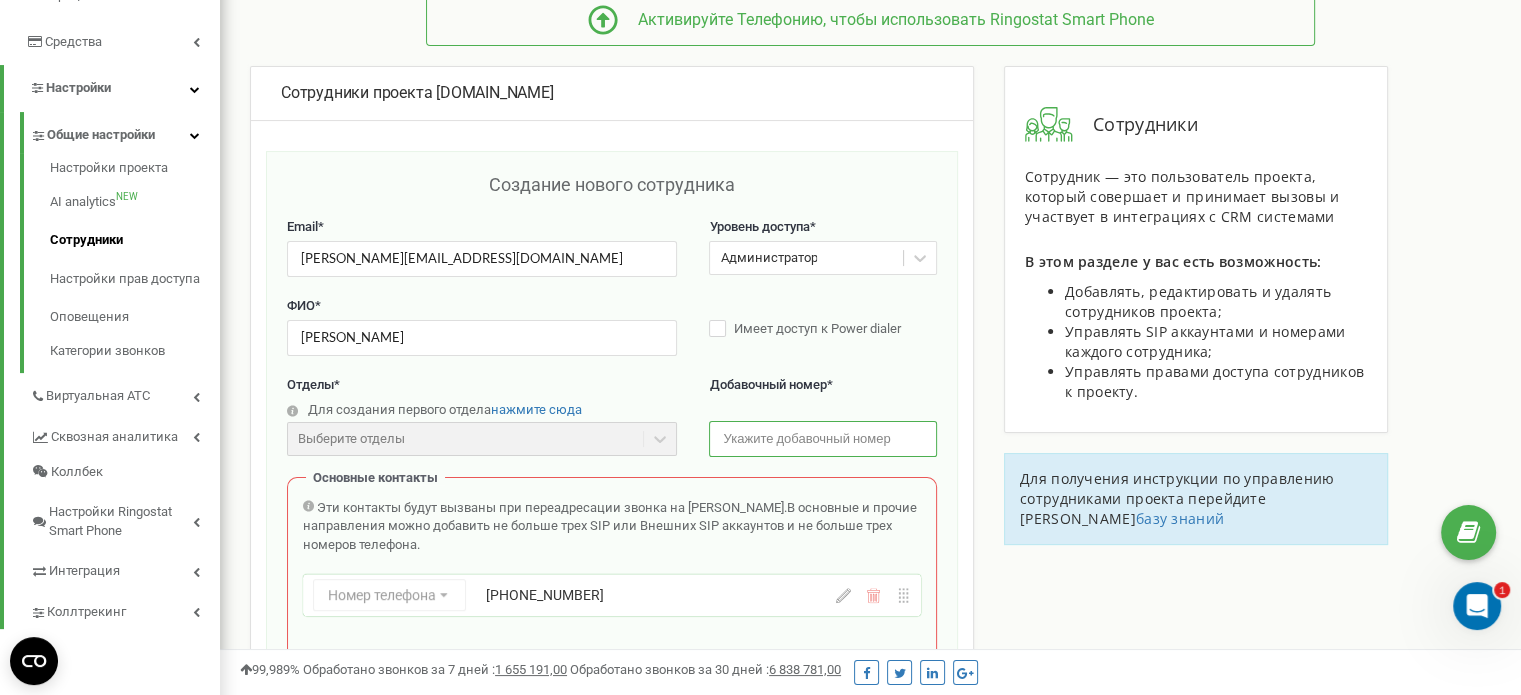 click at bounding box center [822, 438] 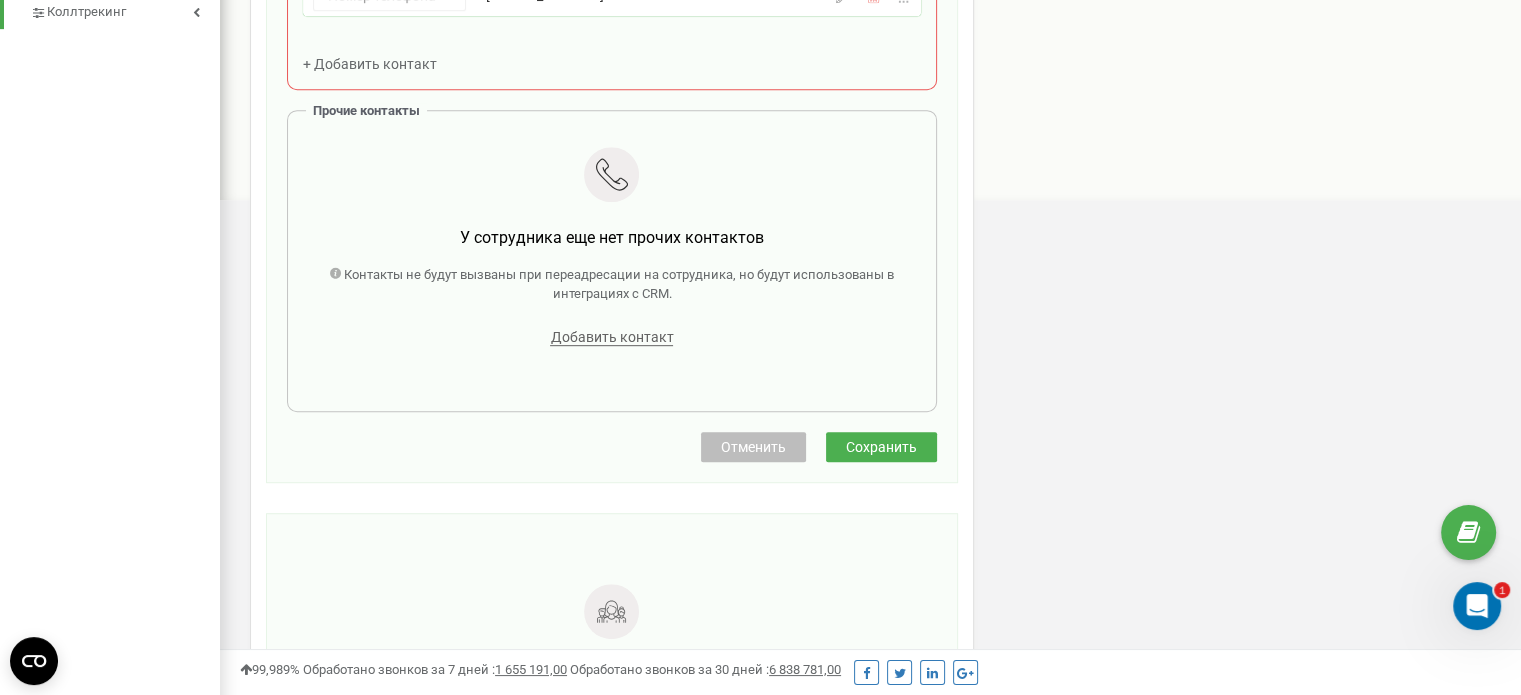 type on "+420775117573" 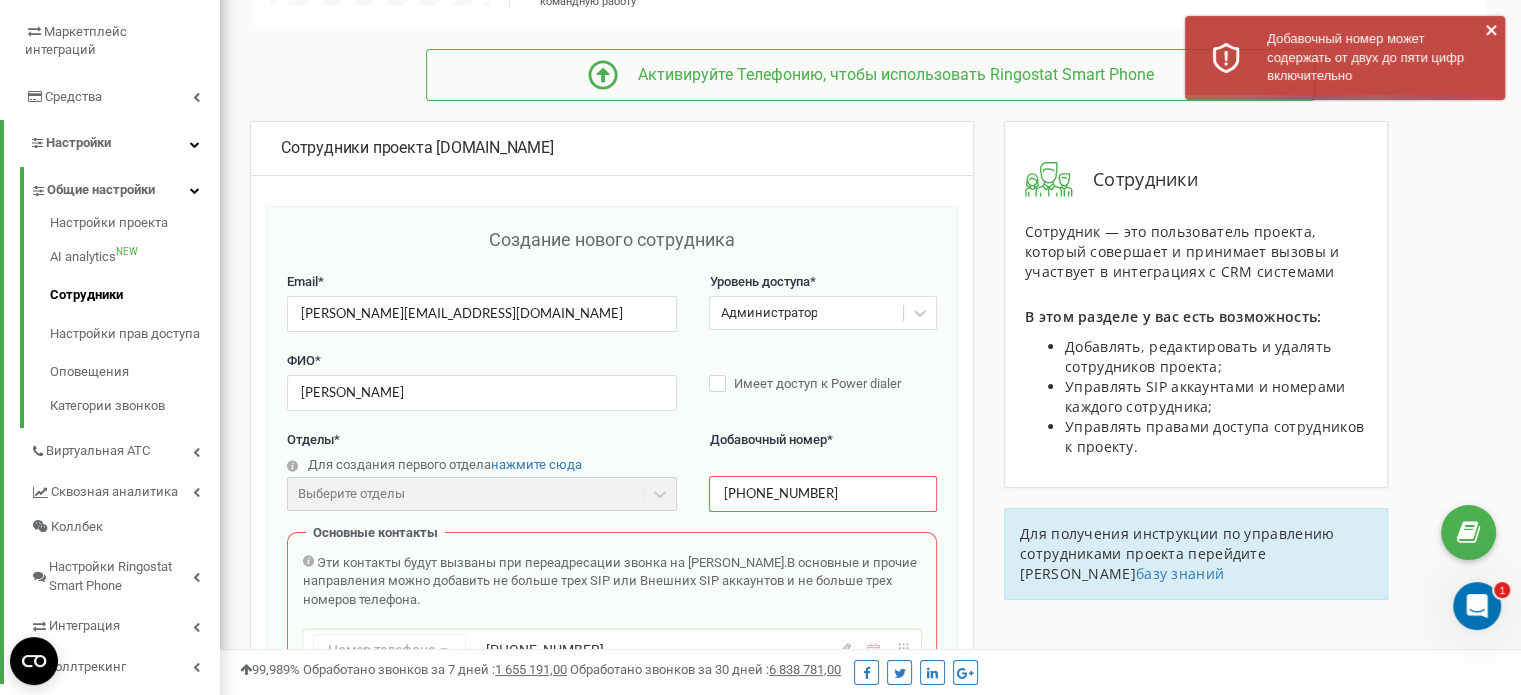 scroll, scrollTop: 500, scrollLeft: 0, axis: vertical 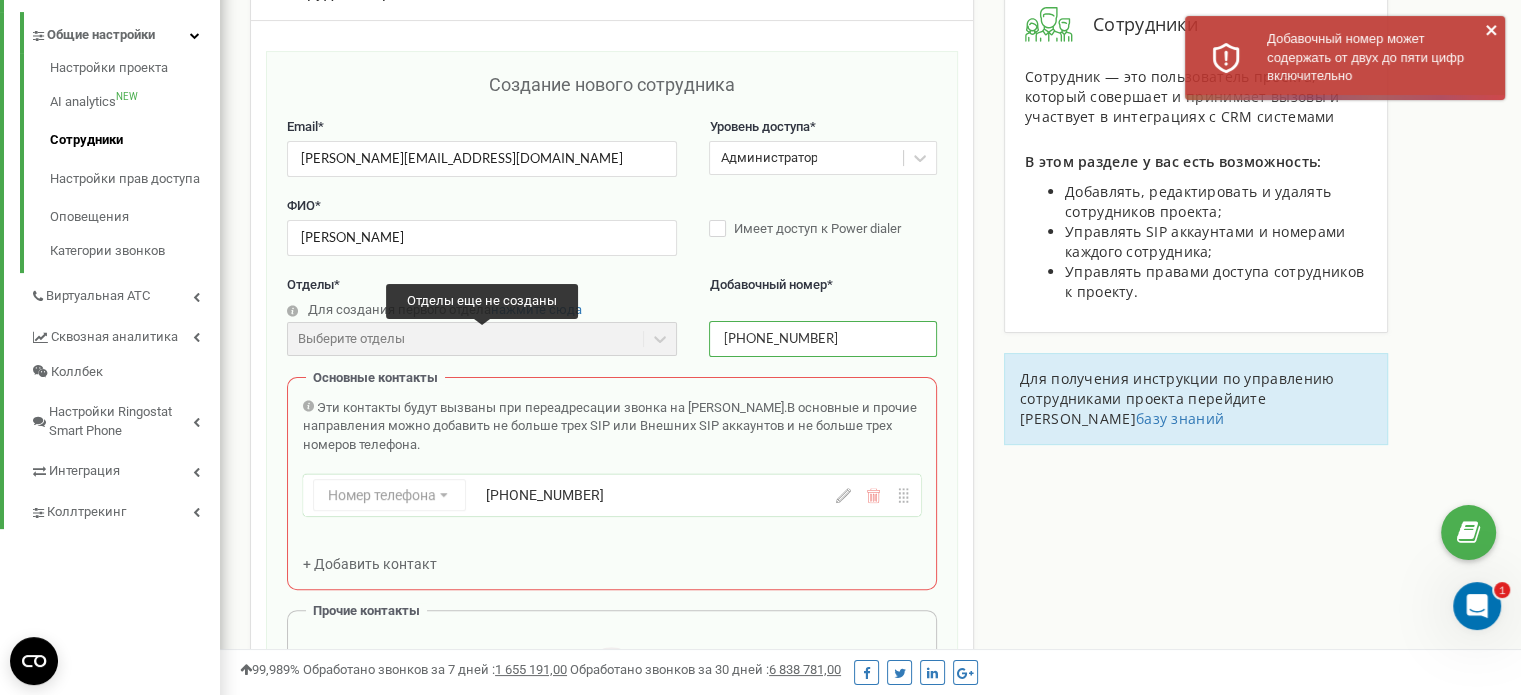 drag, startPoint x: 853, startPoint y: 347, endPoint x: 652, endPoint y: 347, distance: 201 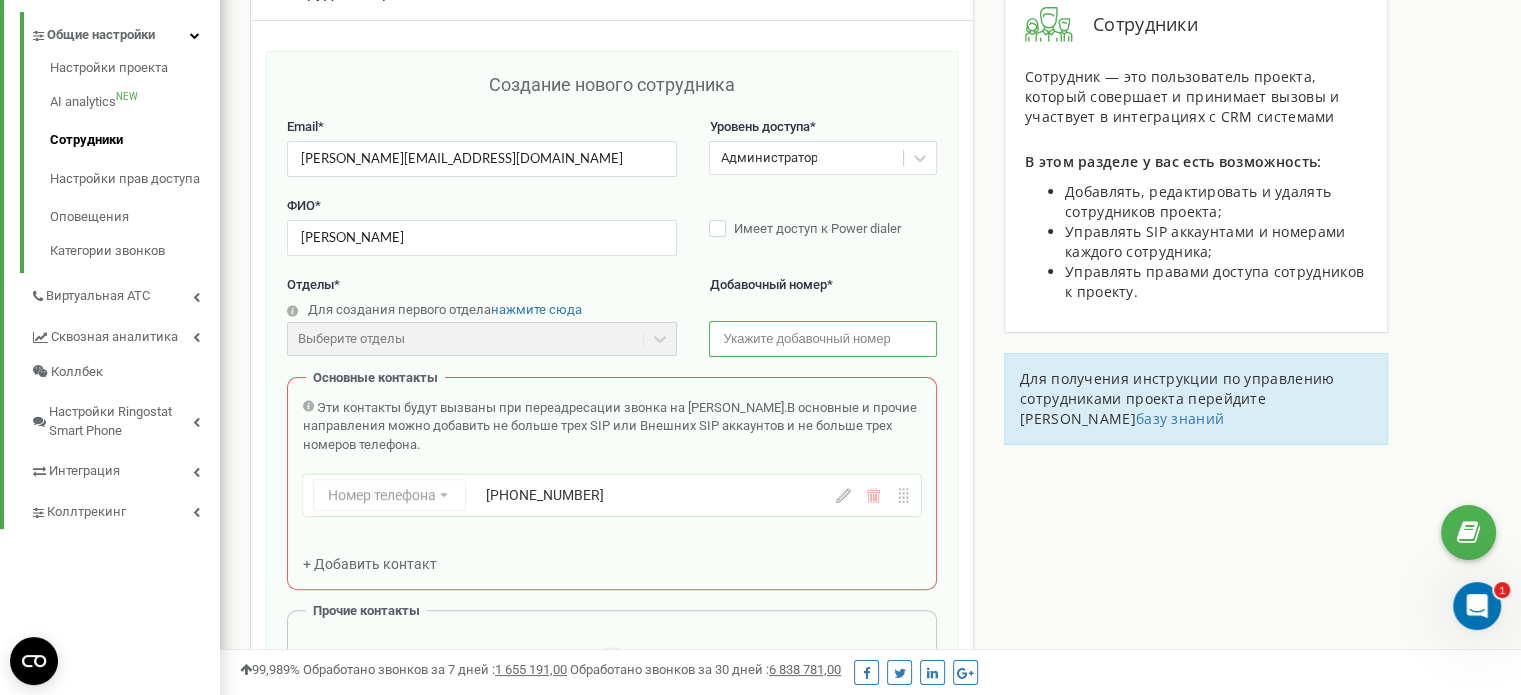 scroll, scrollTop: 700, scrollLeft: 0, axis: vertical 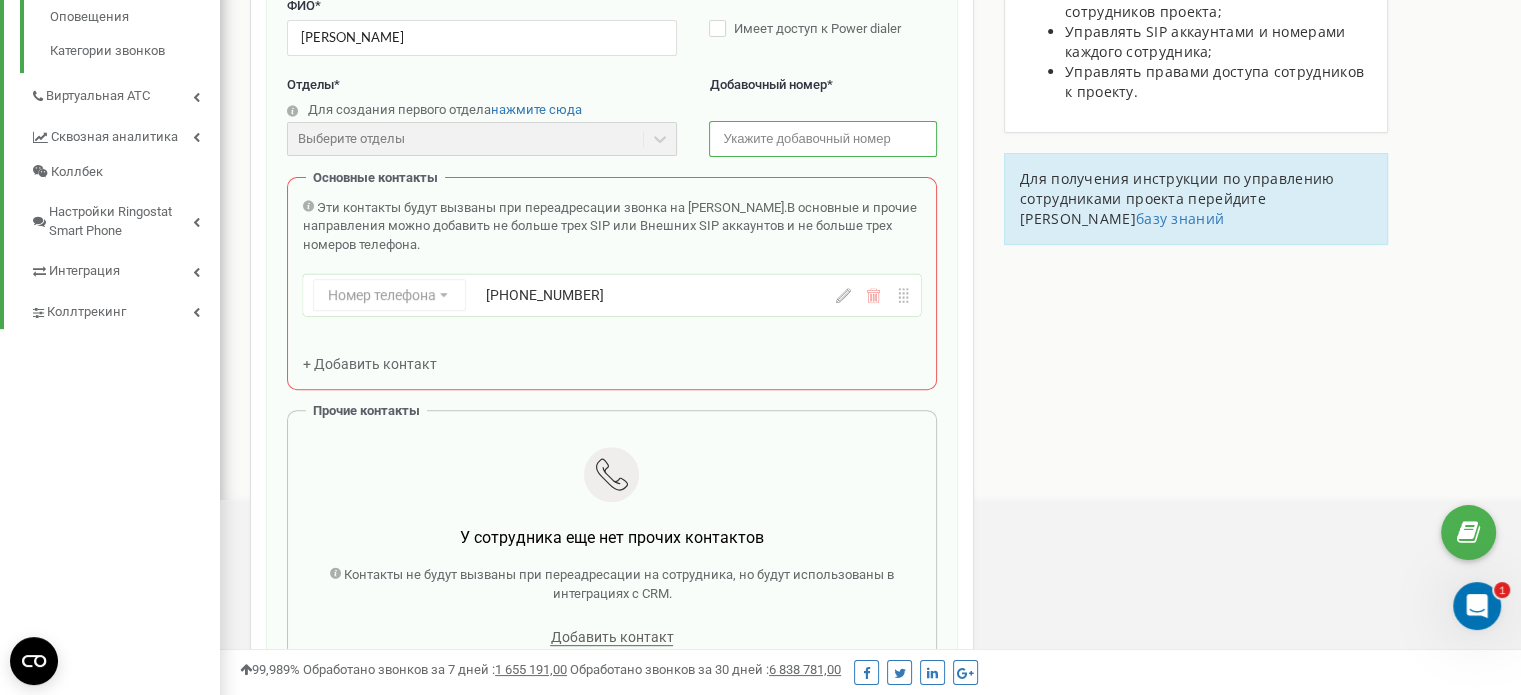 type 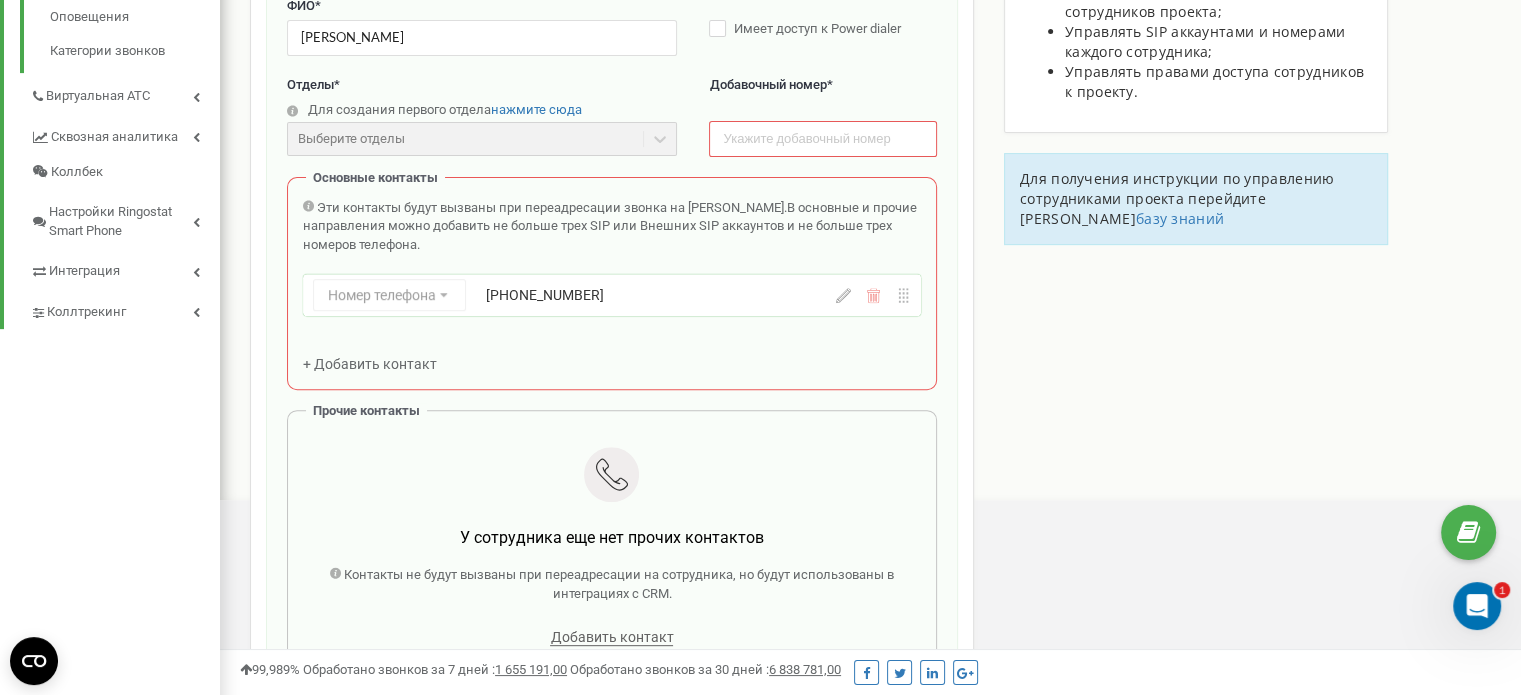 click on "Сотрудники проекта    liontrans.cz Создание нового сотрудника Email * e.efimova@lionautoauction.pl Уровень доступа * Администратор ФИО * Евгения Ефимова   Имеет доступ к Power dialer Отделы * Для создания первого отдела   нажмите сюда Выберите отделы Отделы еще не созданы Добавочный номер * Основные контакты Эти контакты будут вызваны при переадресации звонка на Сотрудника.  В основные и прочие направления можно добавить не больше трех SIP или Внешних SIP аккаунтов и не больше трех номеров телефона. Номер телефона Номер телефона SIP Внешний SIP +420775117573           + Добавить контакт Отменить" at bounding box center [870, 514] 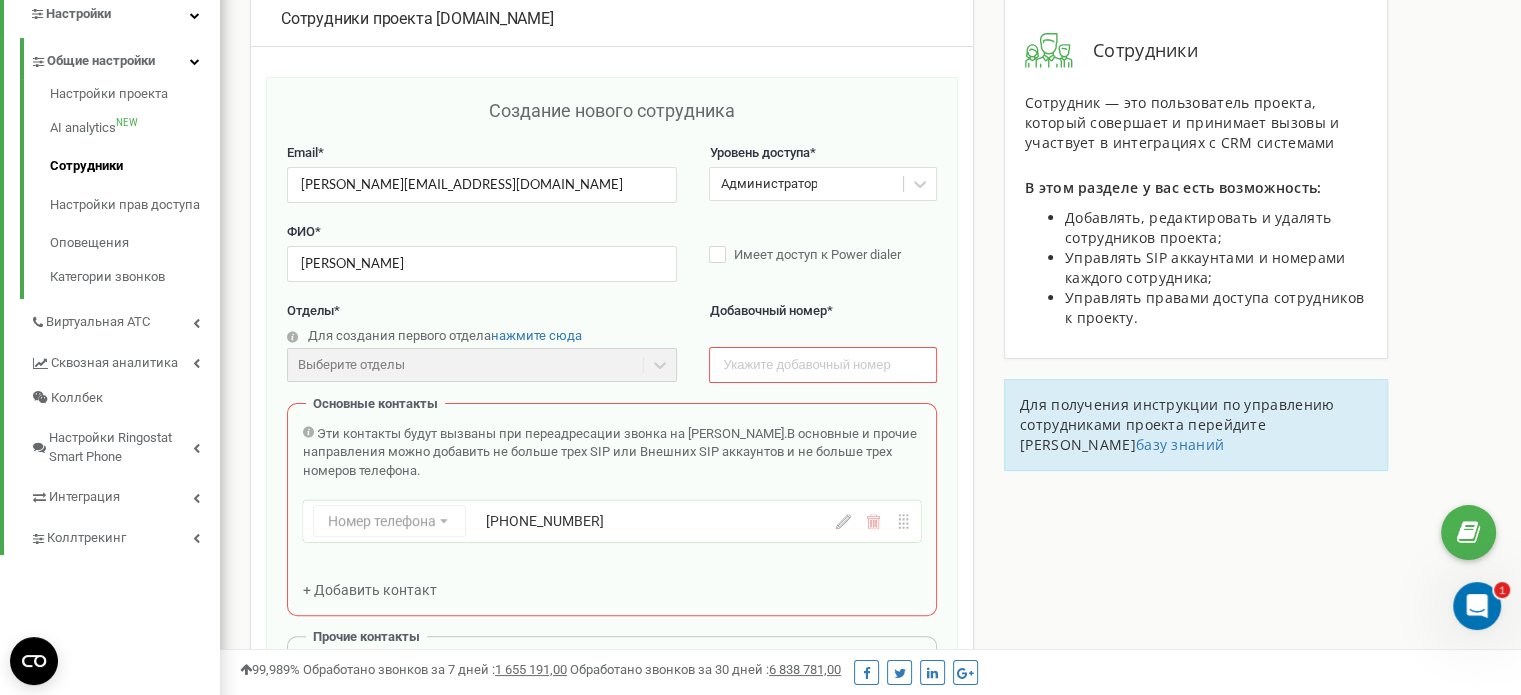 scroll, scrollTop: 74, scrollLeft: 0, axis: vertical 